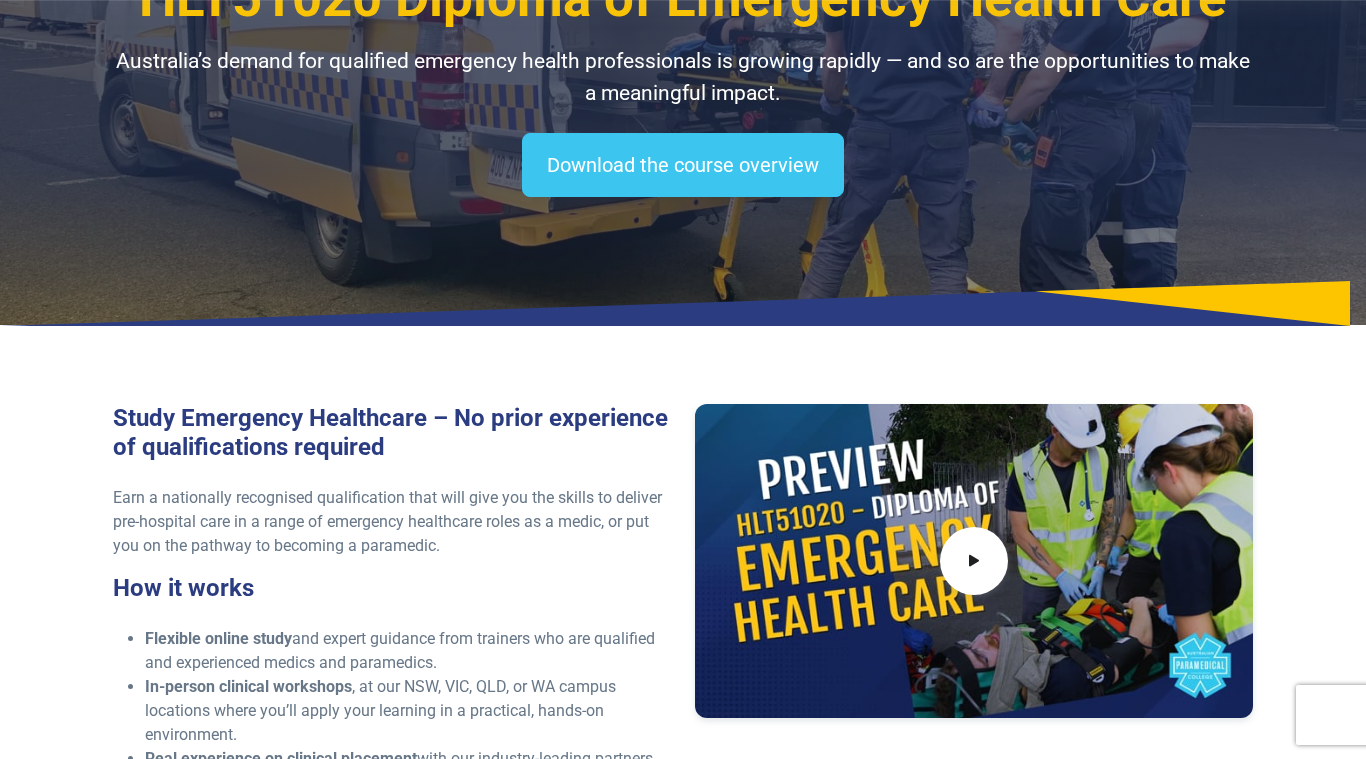 scroll, scrollTop: 408, scrollLeft: 0, axis: vertical 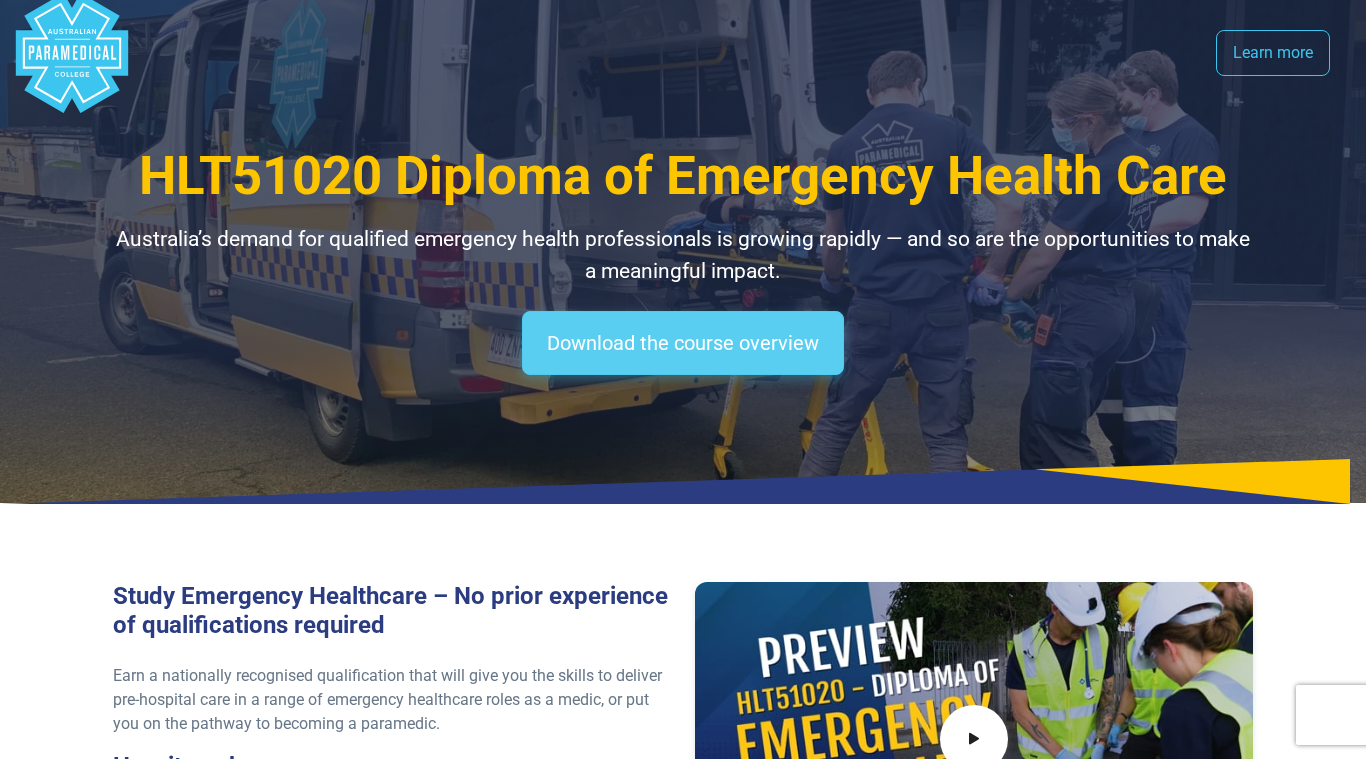 click on "Download the course overview" at bounding box center [683, 343] 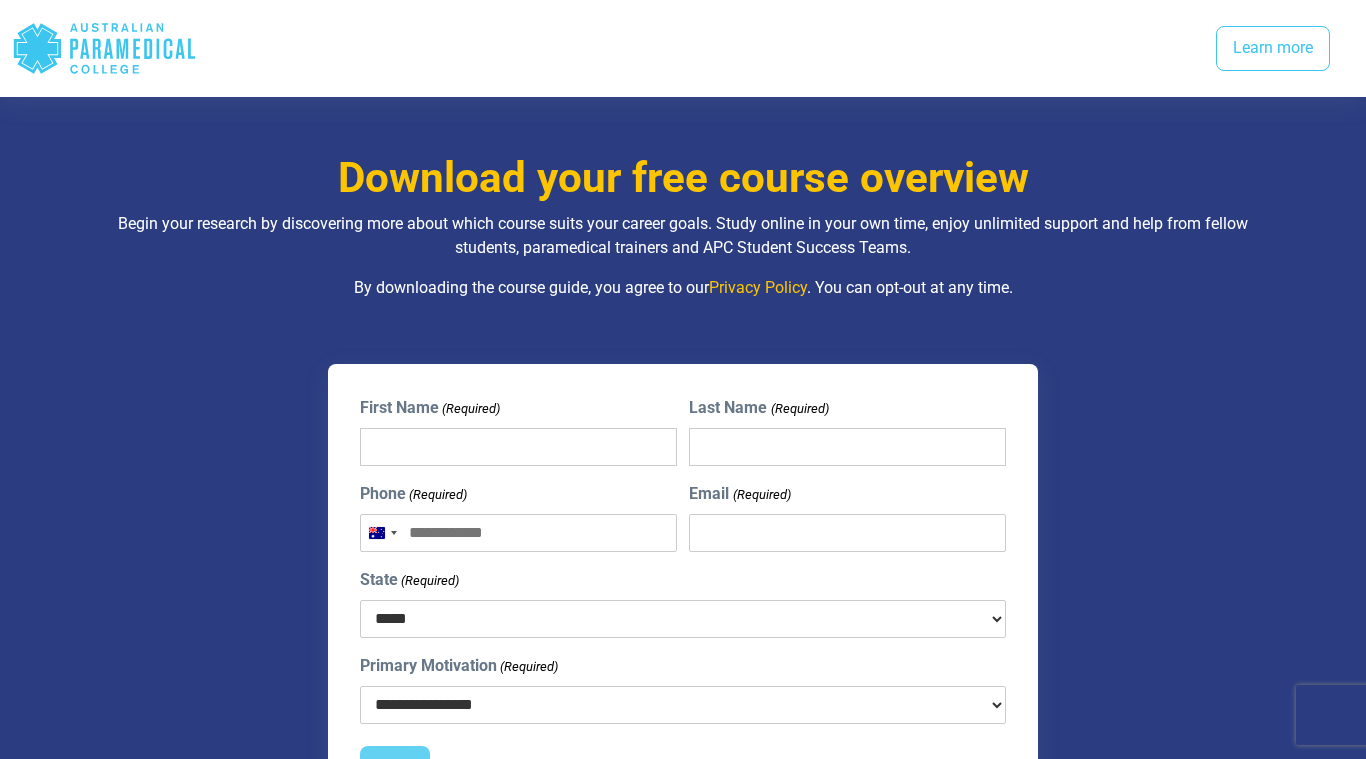 scroll, scrollTop: 2506, scrollLeft: 0, axis: vertical 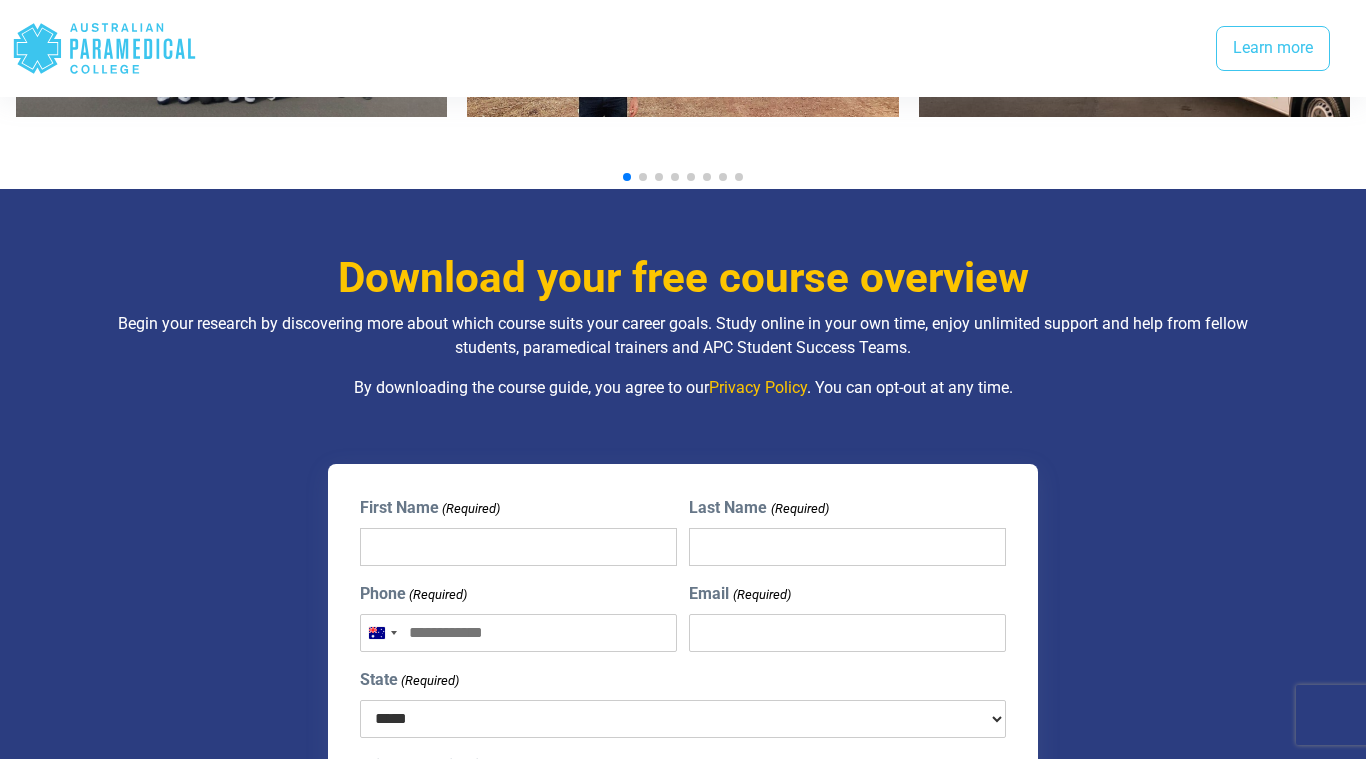click on "First Name (Required)" at bounding box center [518, 547] 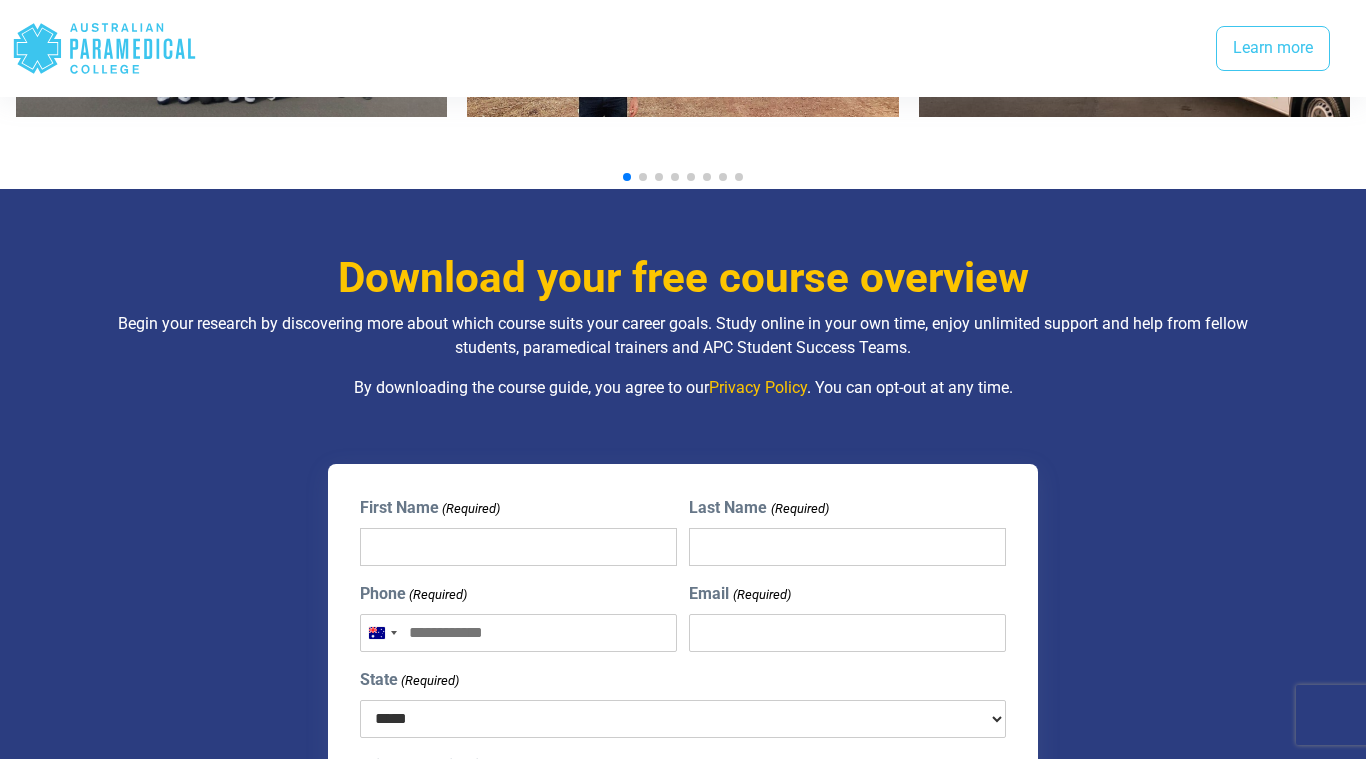 type on "********" 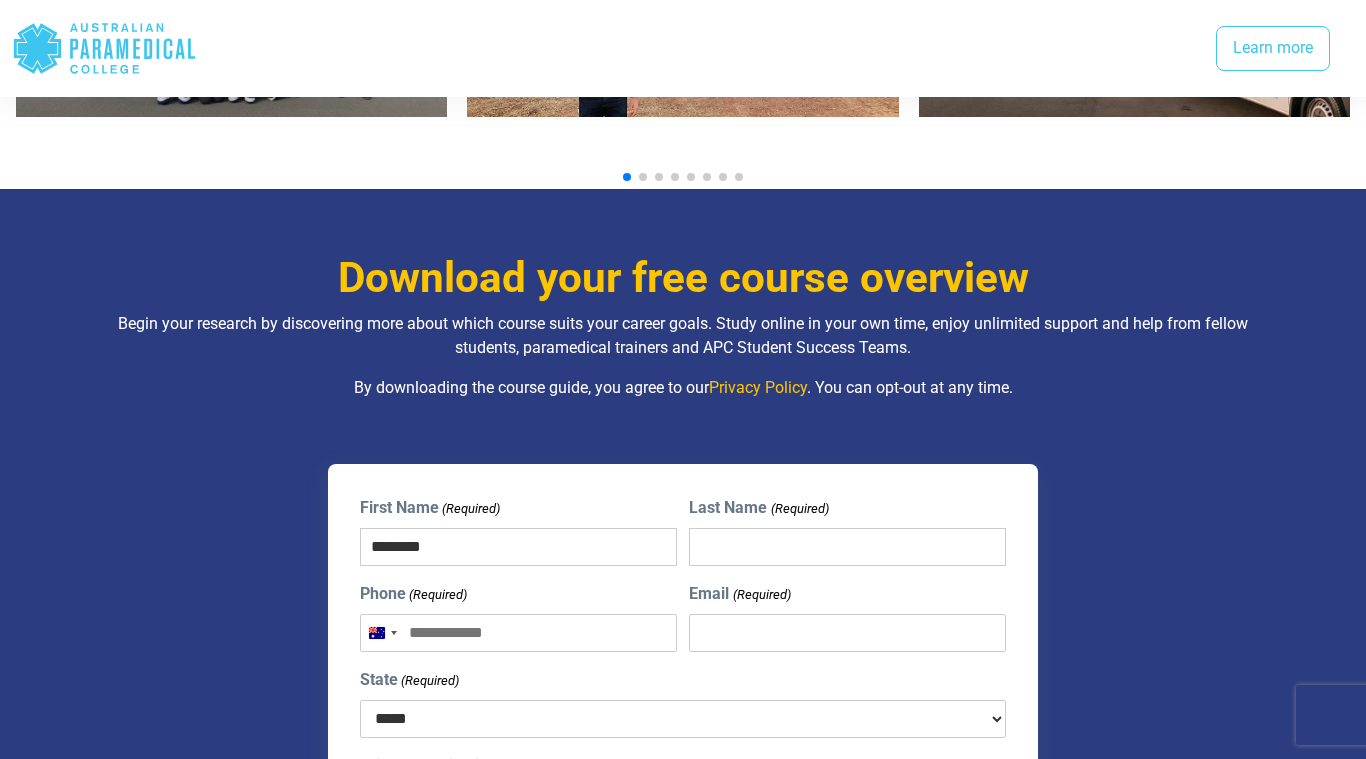type on "*******" 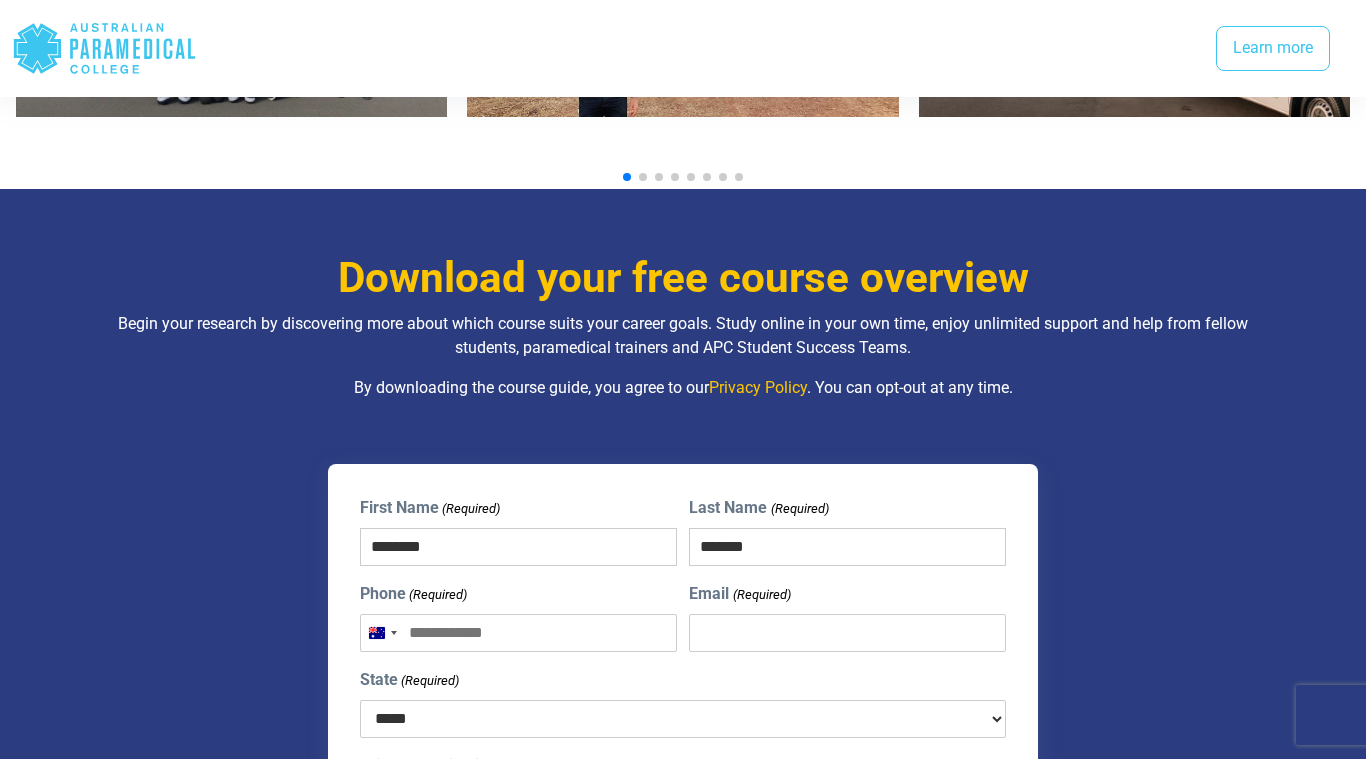 type on "**********" 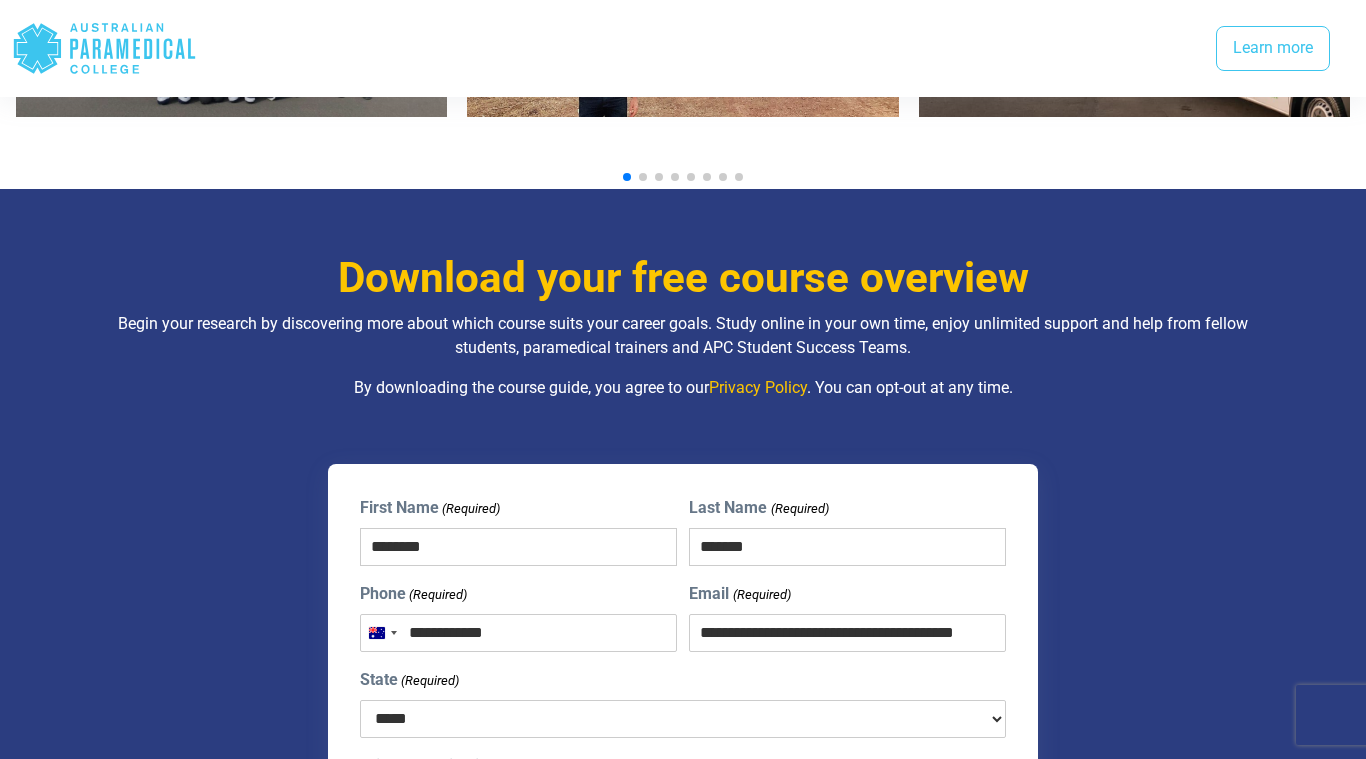 select on "***" 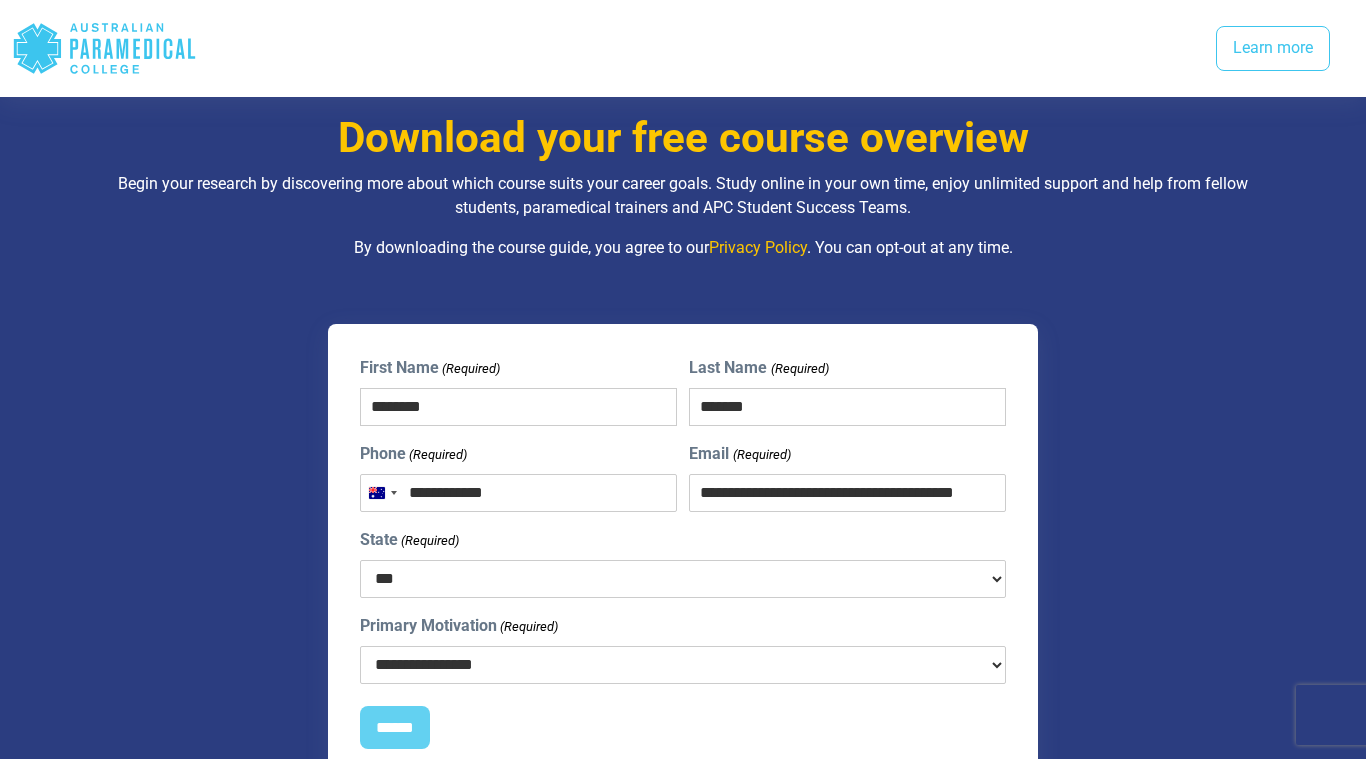 scroll, scrollTop: 2583, scrollLeft: 0, axis: vertical 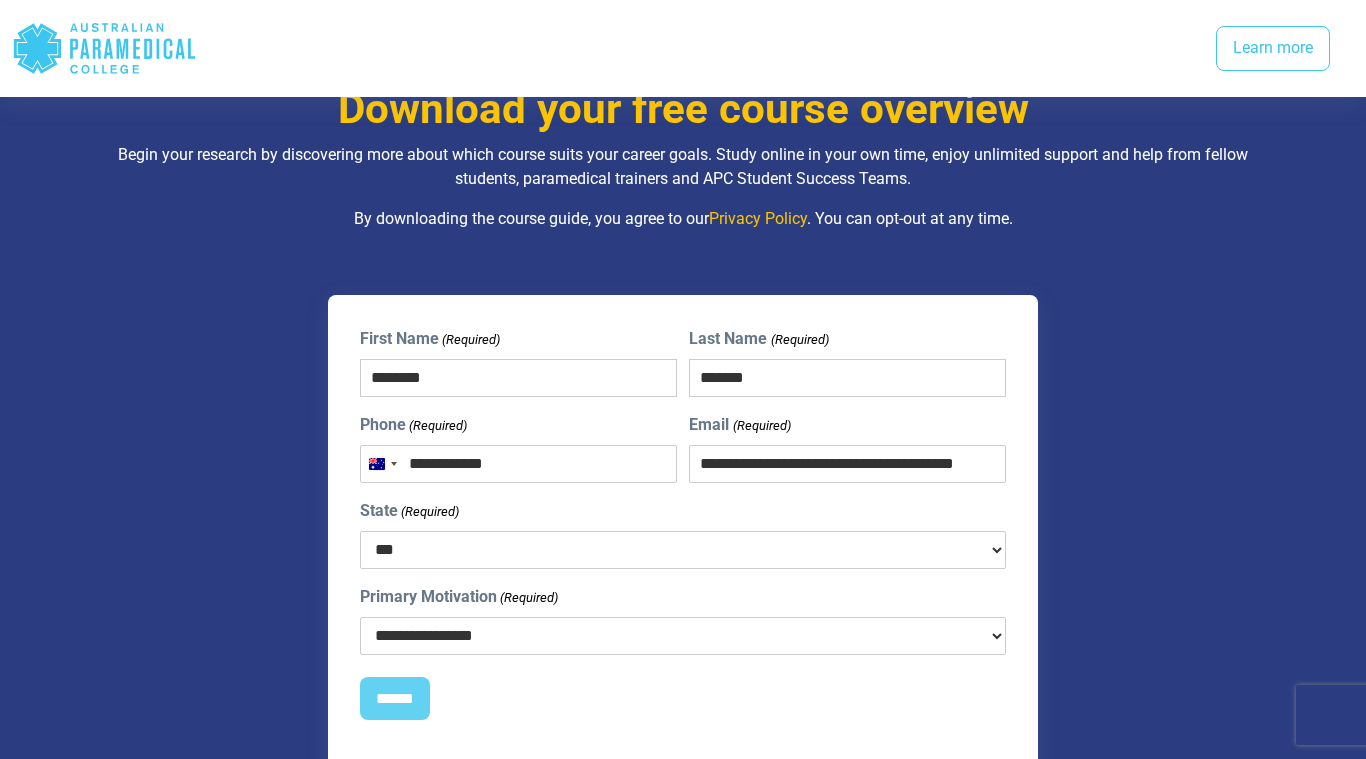 click on "**********" at bounding box center (683, 636) 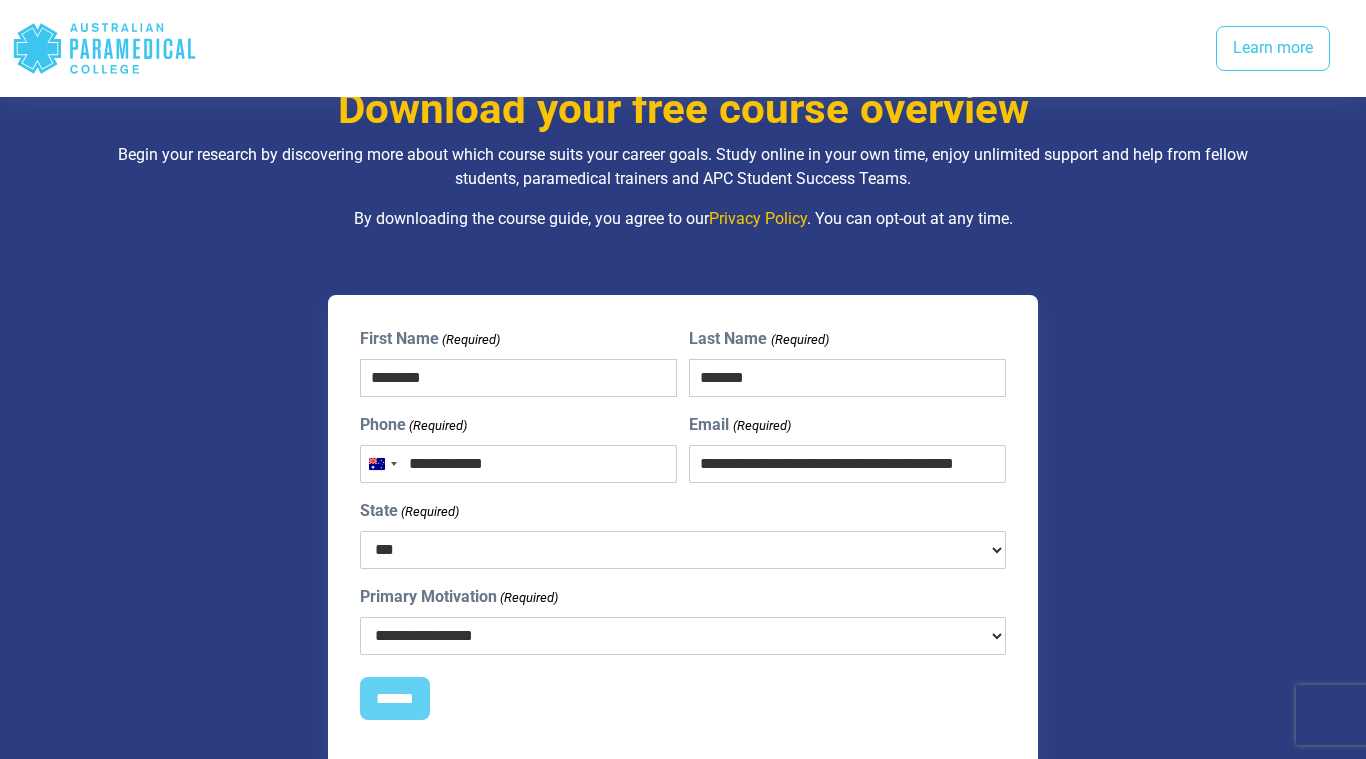 select on "**********" 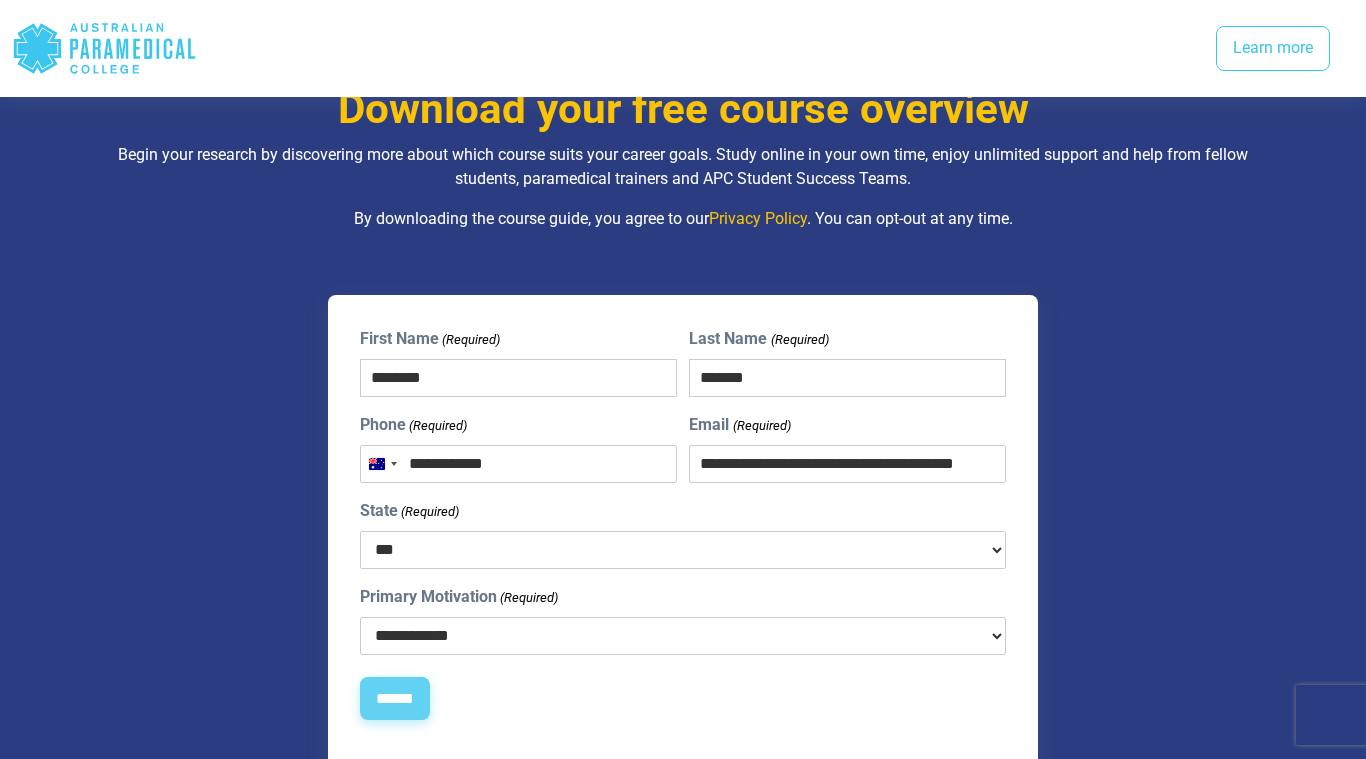 click on "******" at bounding box center [395, 699] 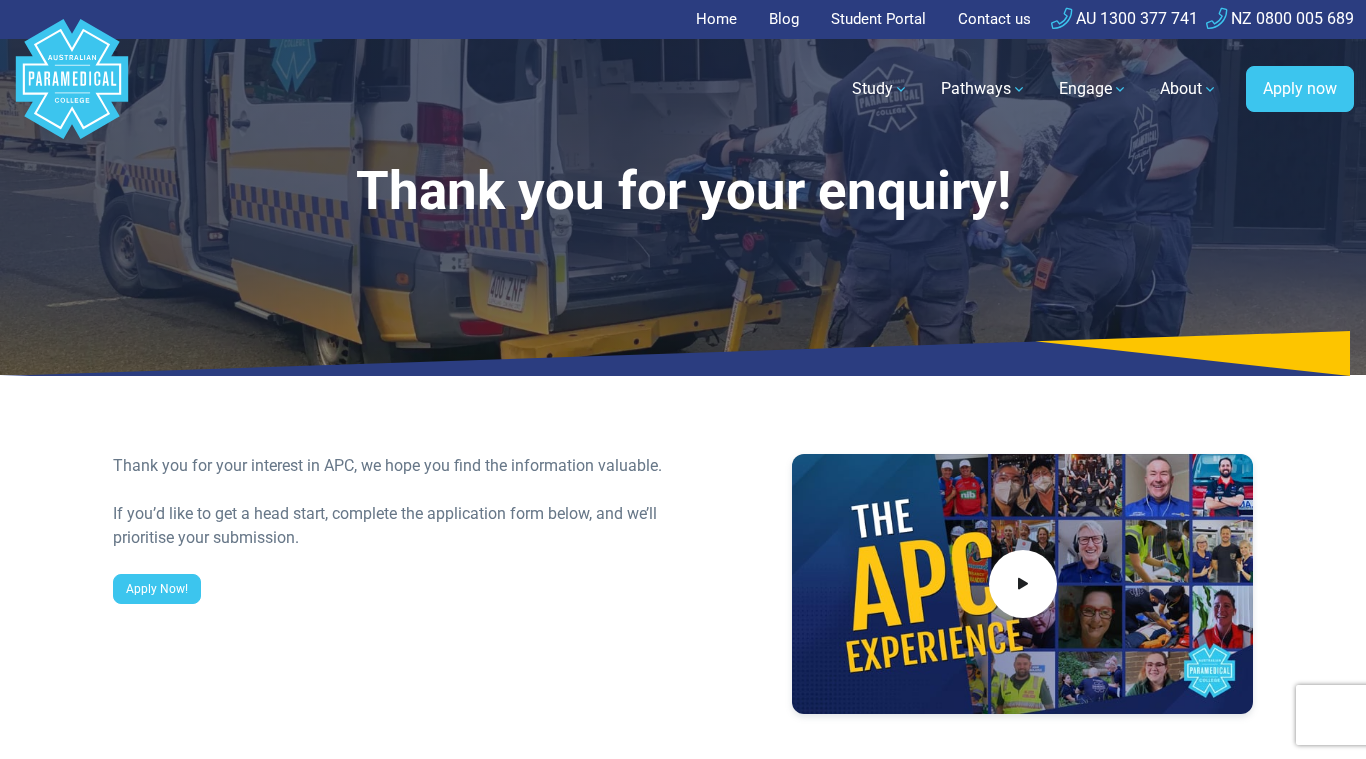 scroll, scrollTop: 0, scrollLeft: 0, axis: both 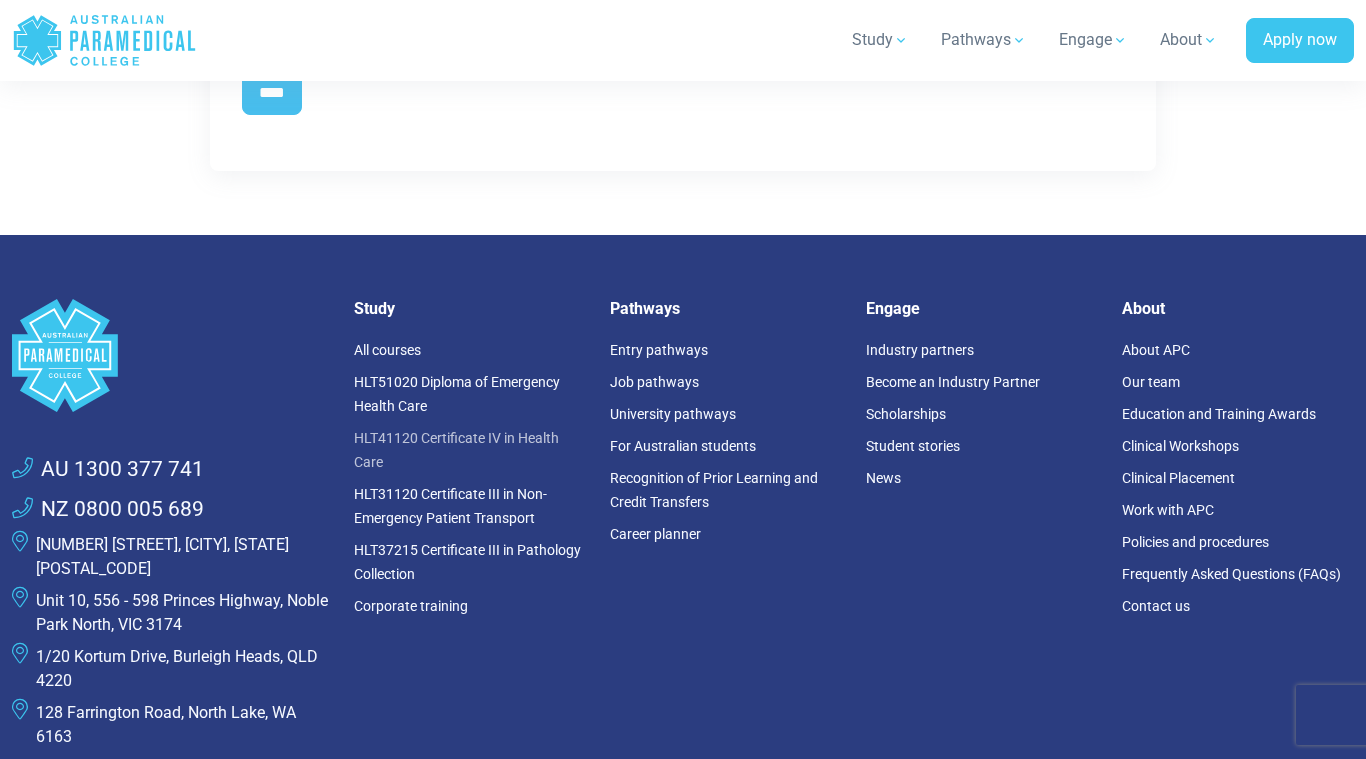 click on "HLT41120 Certificate IV in Health Care" at bounding box center [456, 450] 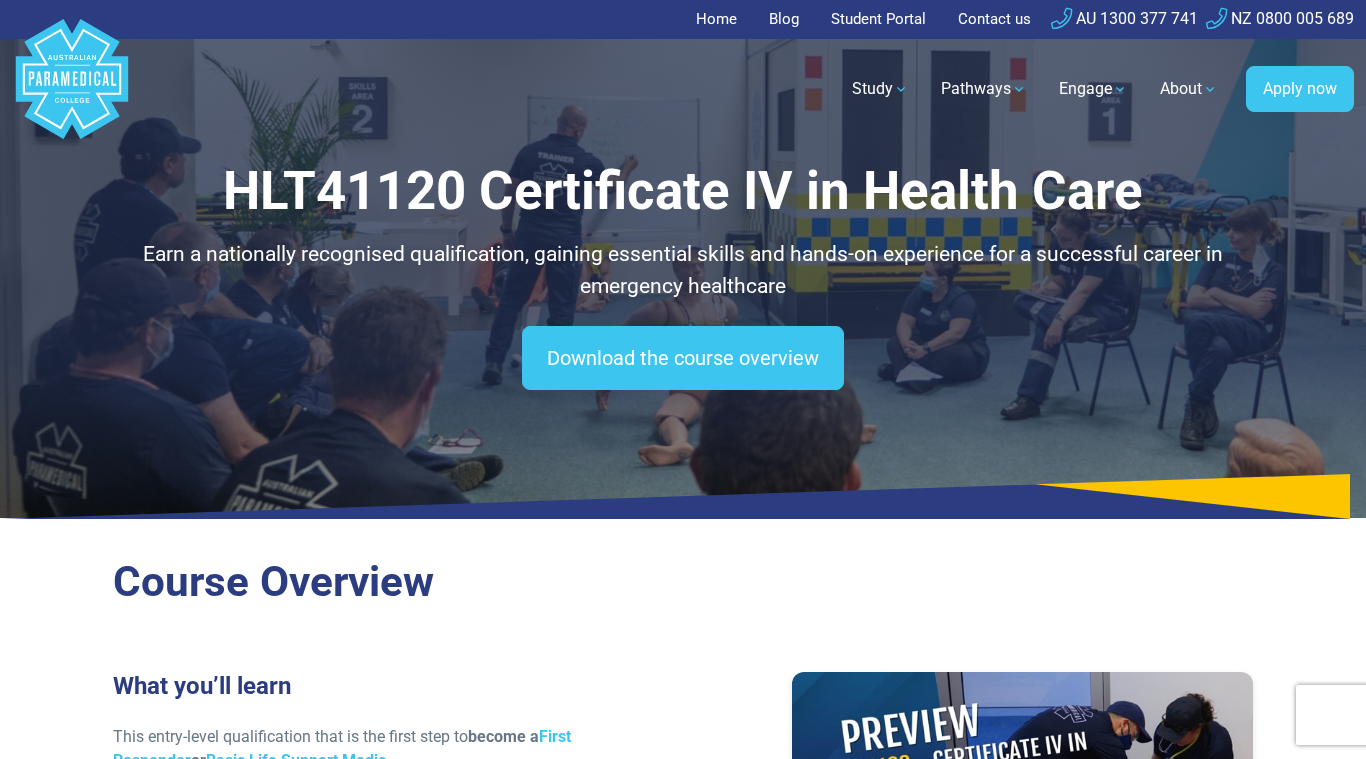 scroll, scrollTop: 0, scrollLeft: 0, axis: both 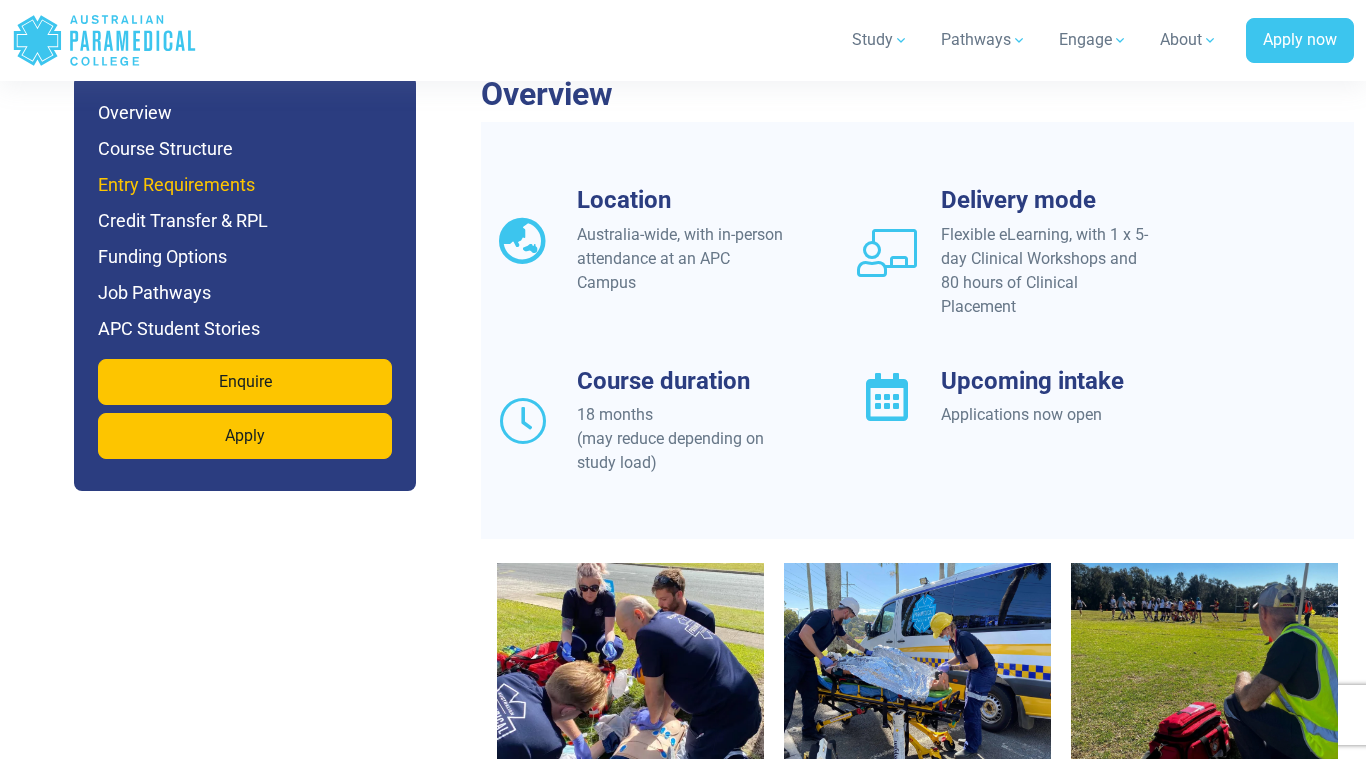 click on "Entry Requirements" at bounding box center (245, 185) 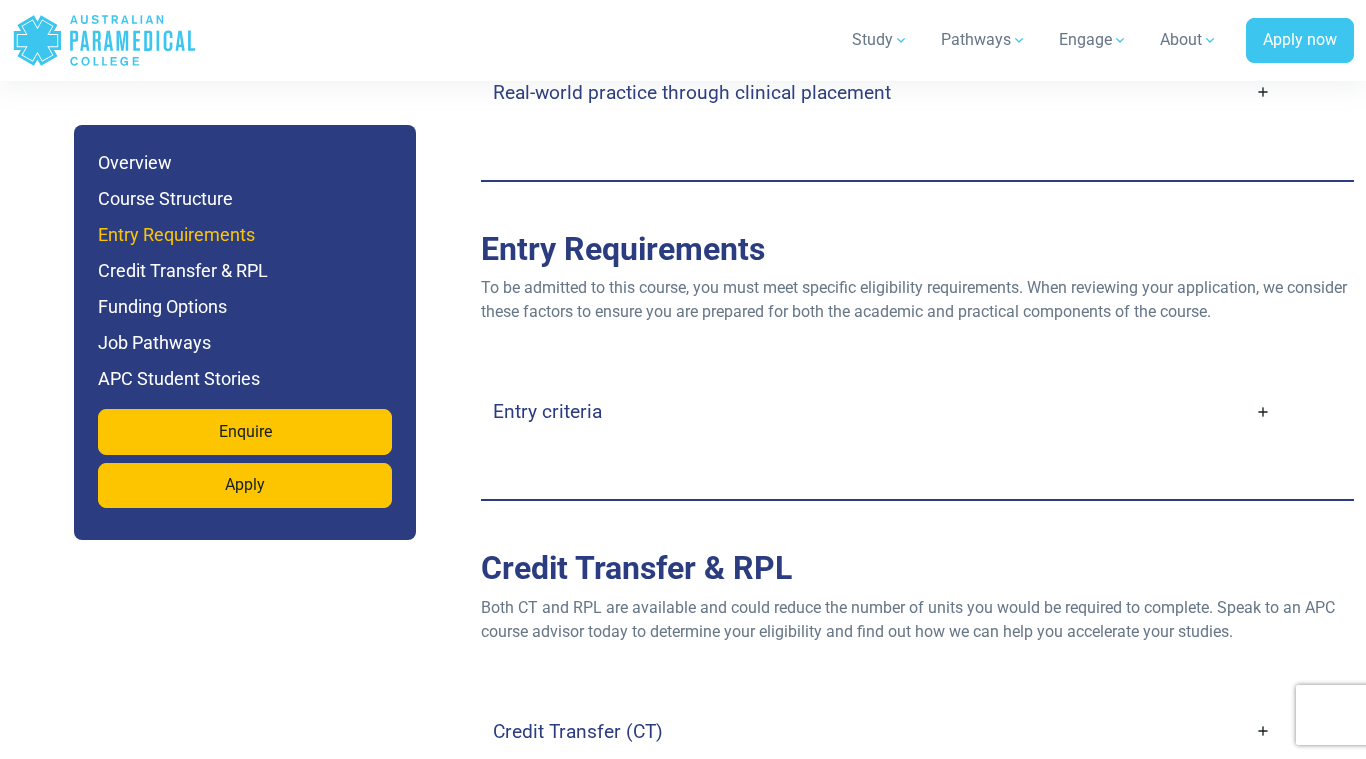 scroll, scrollTop: 4172, scrollLeft: 0, axis: vertical 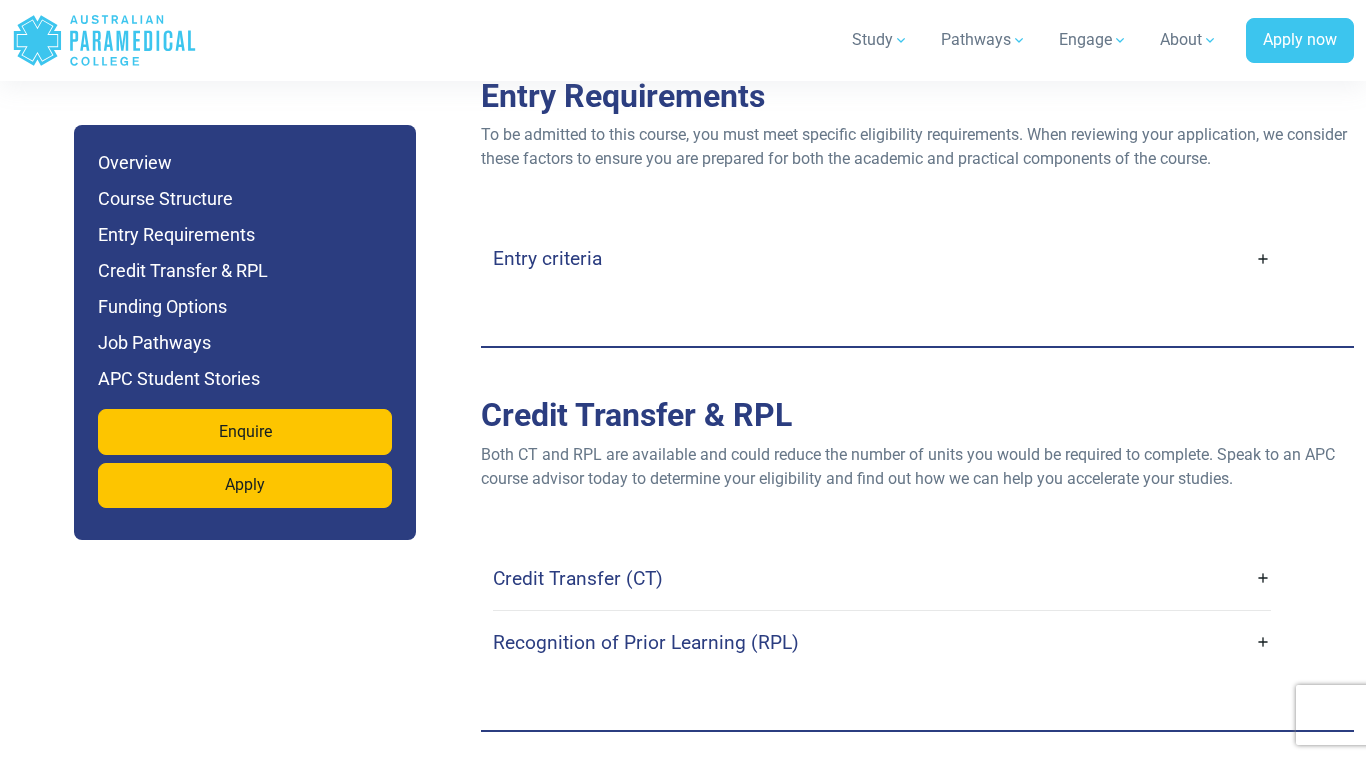 click on "Entry criteria" at bounding box center (547, 258) 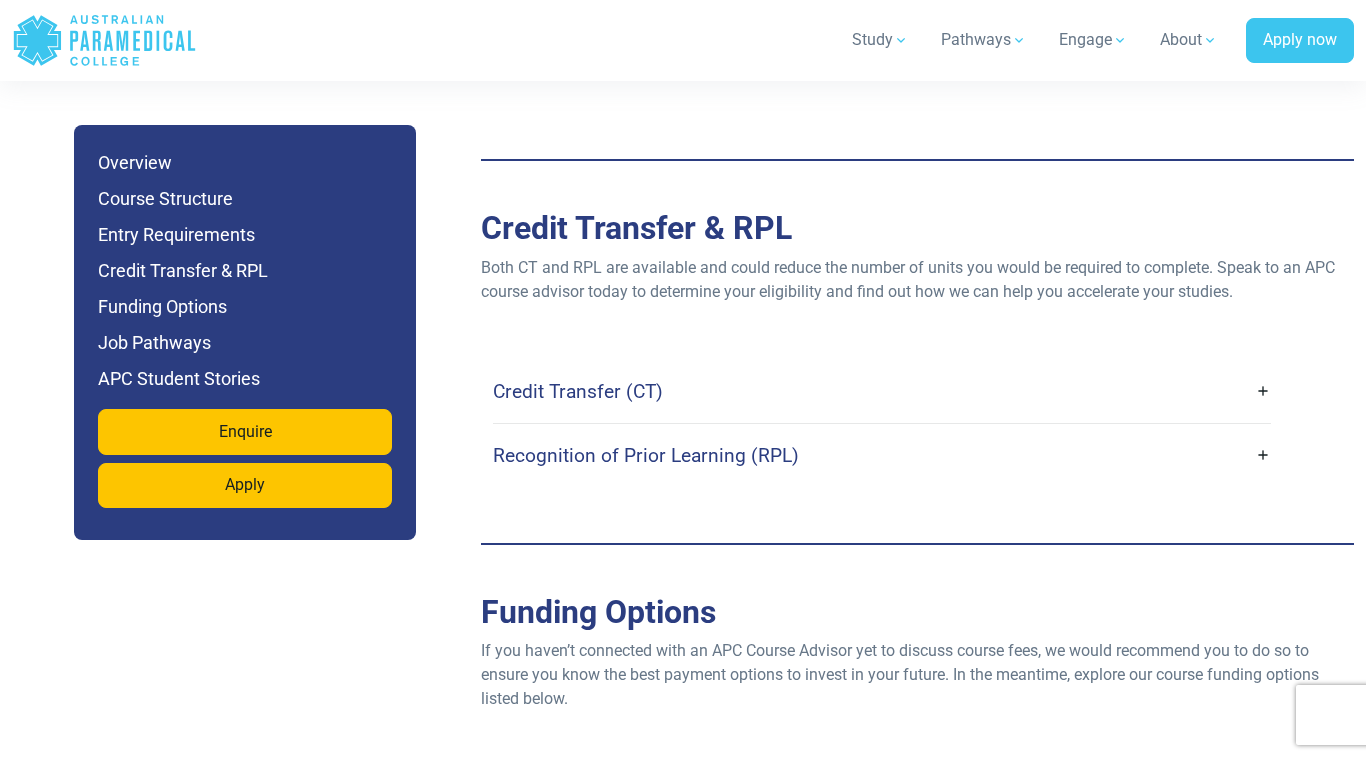 scroll, scrollTop: 5140, scrollLeft: 0, axis: vertical 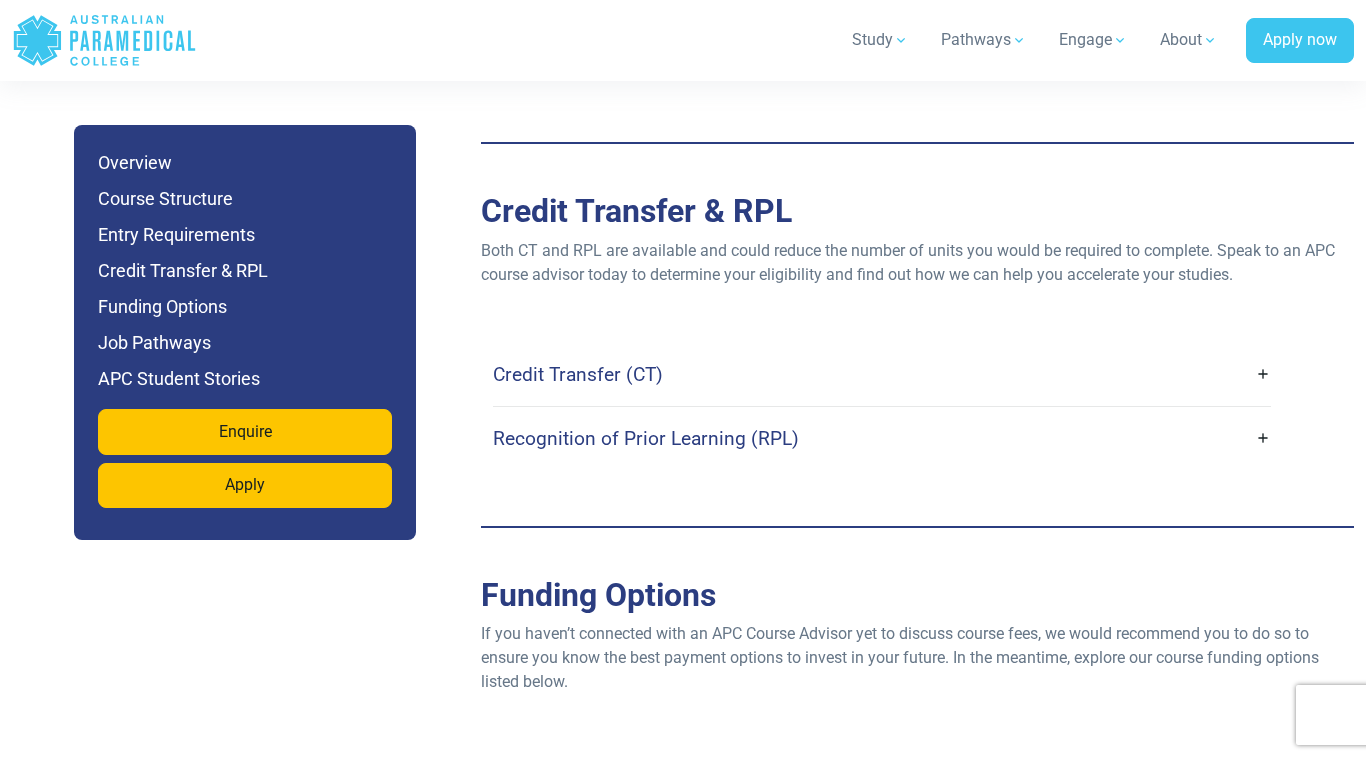 click on "Credit Transfer (CT)" at bounding box center (578, 374) 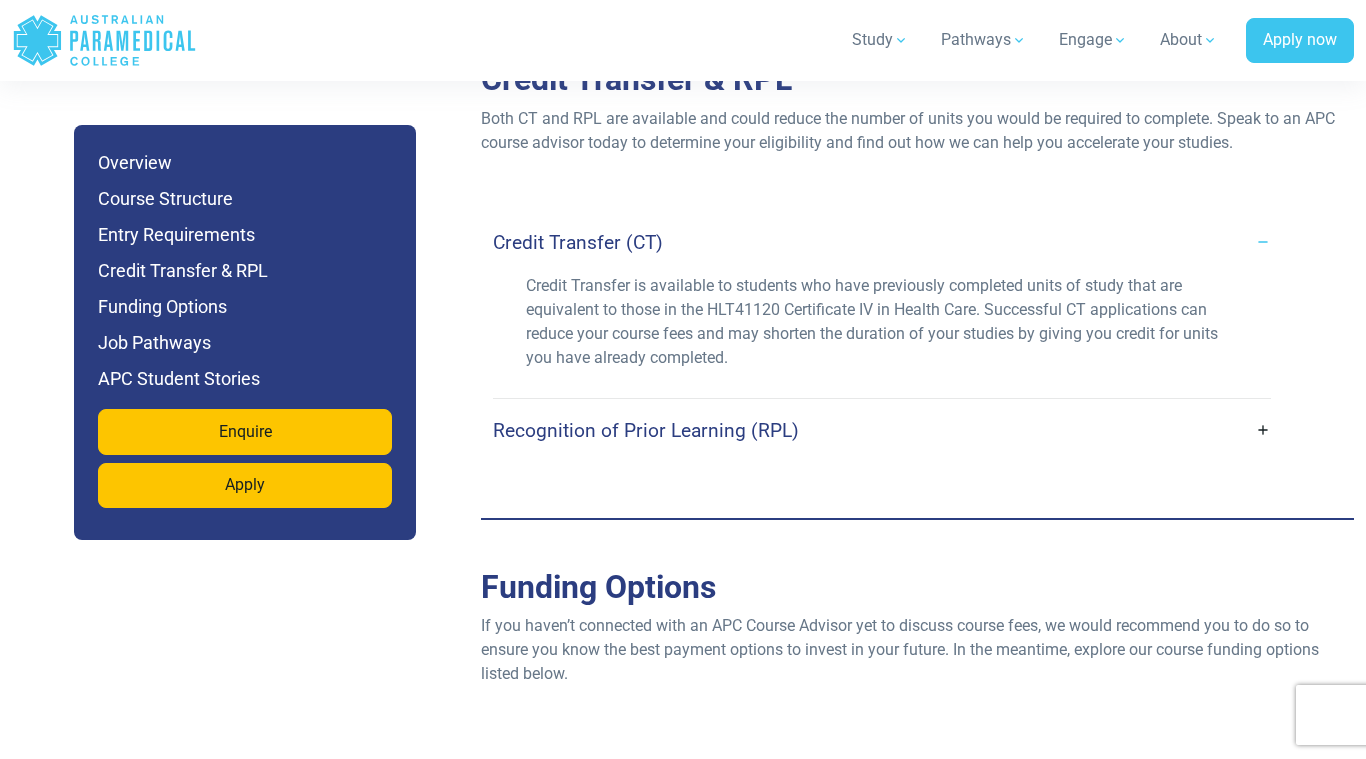 scroll, scrollTop: 5276, scrollLeft: 0, axis: vertical 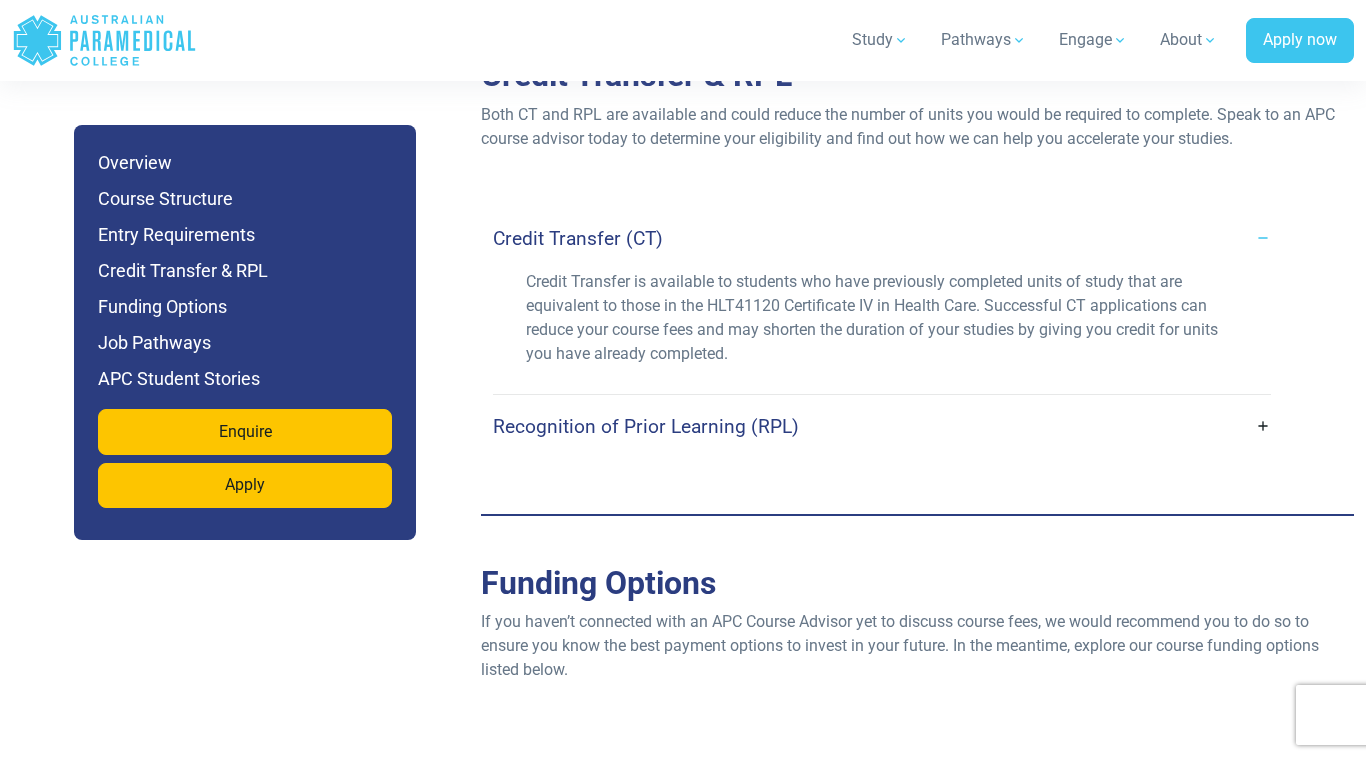 click on "Recognition of Prior Learning (RPL)" at bounding box center [646, 426] 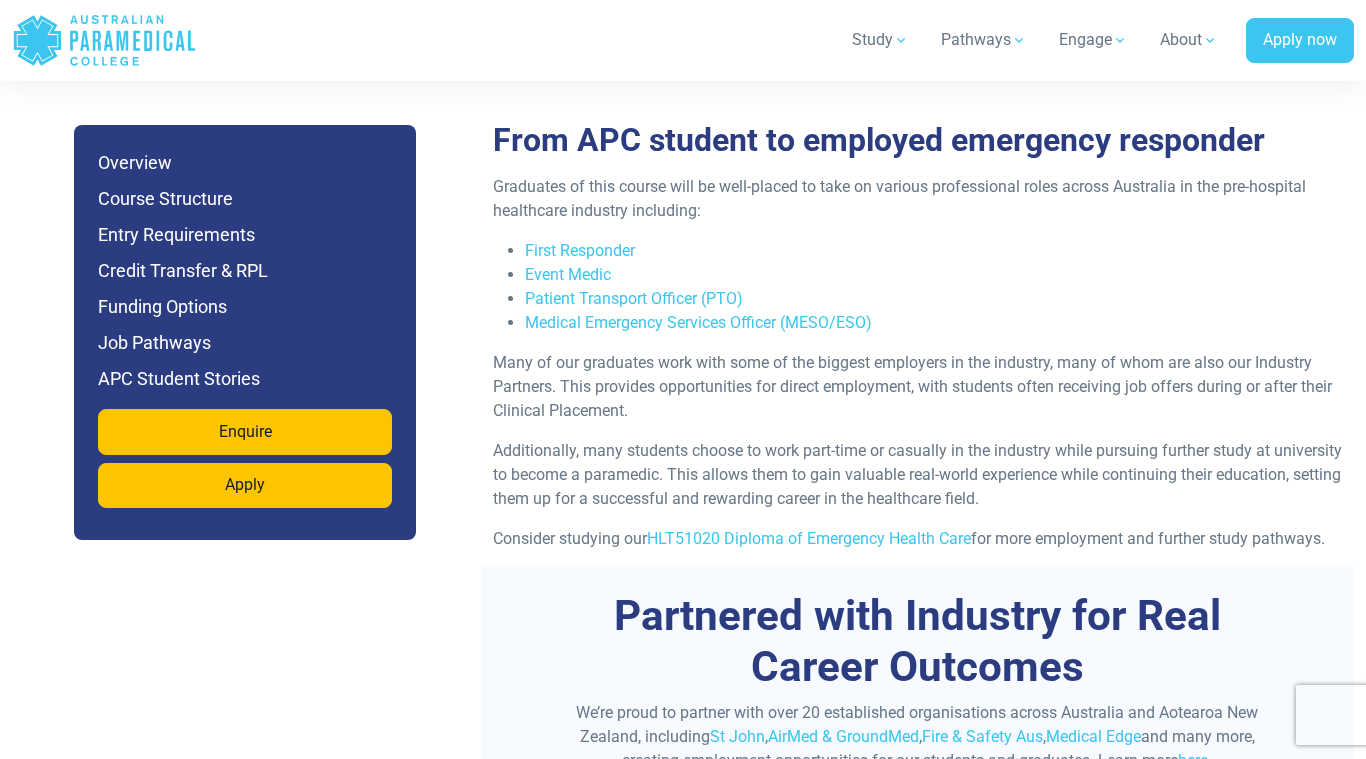 scroll, scrollTop: 6446, scrollLeft: 0, axis: vertical 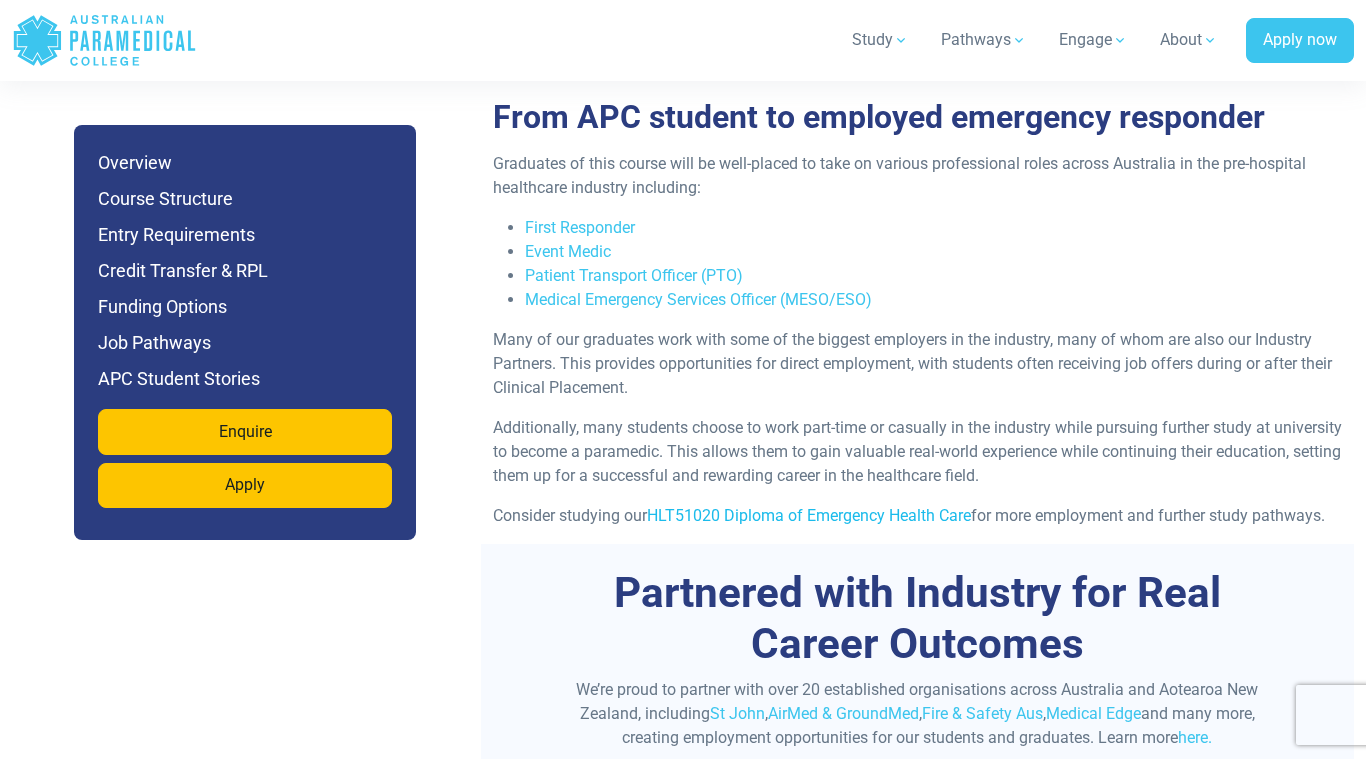 click on "HLT51020 Diploma of Emergency Health Care" at bounding box center [809, 515] 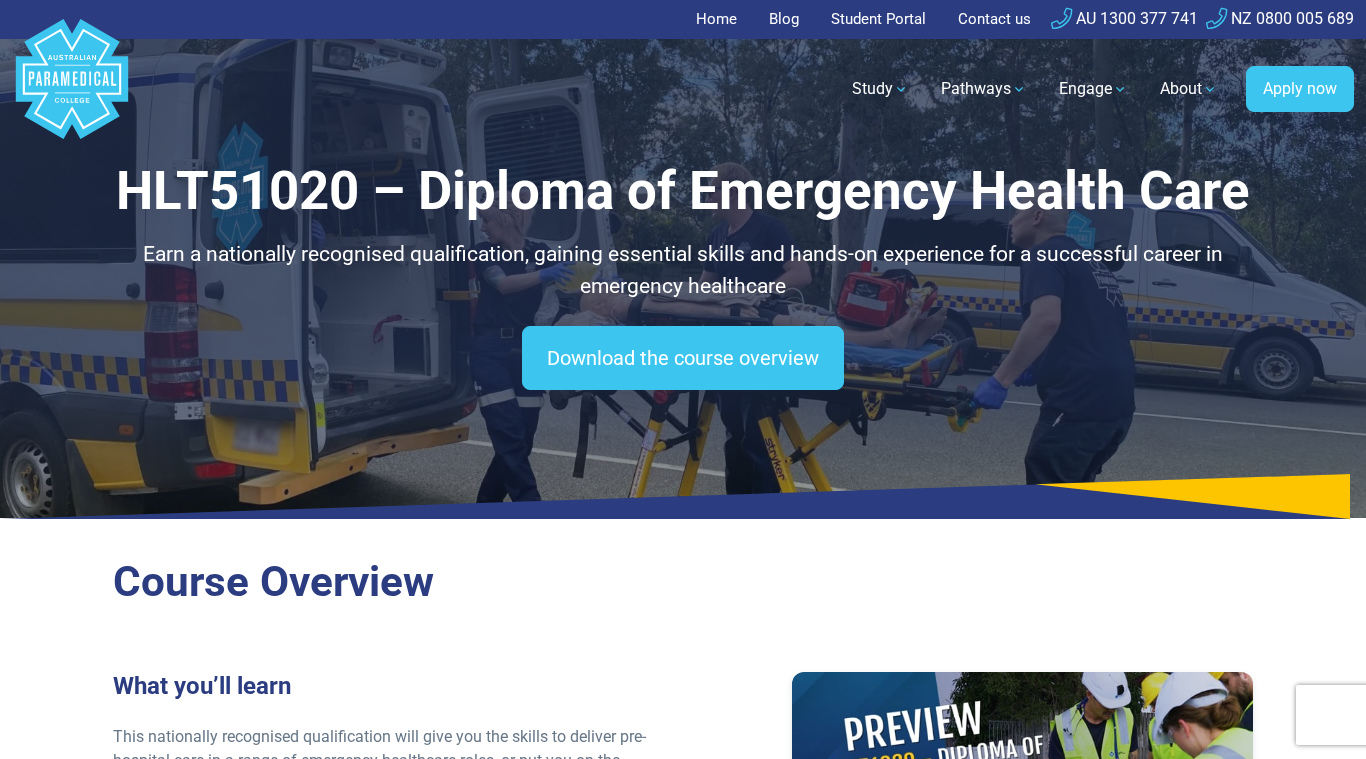 scroll, scrollTop: 286, scrollLeft: 0, axis: vertical 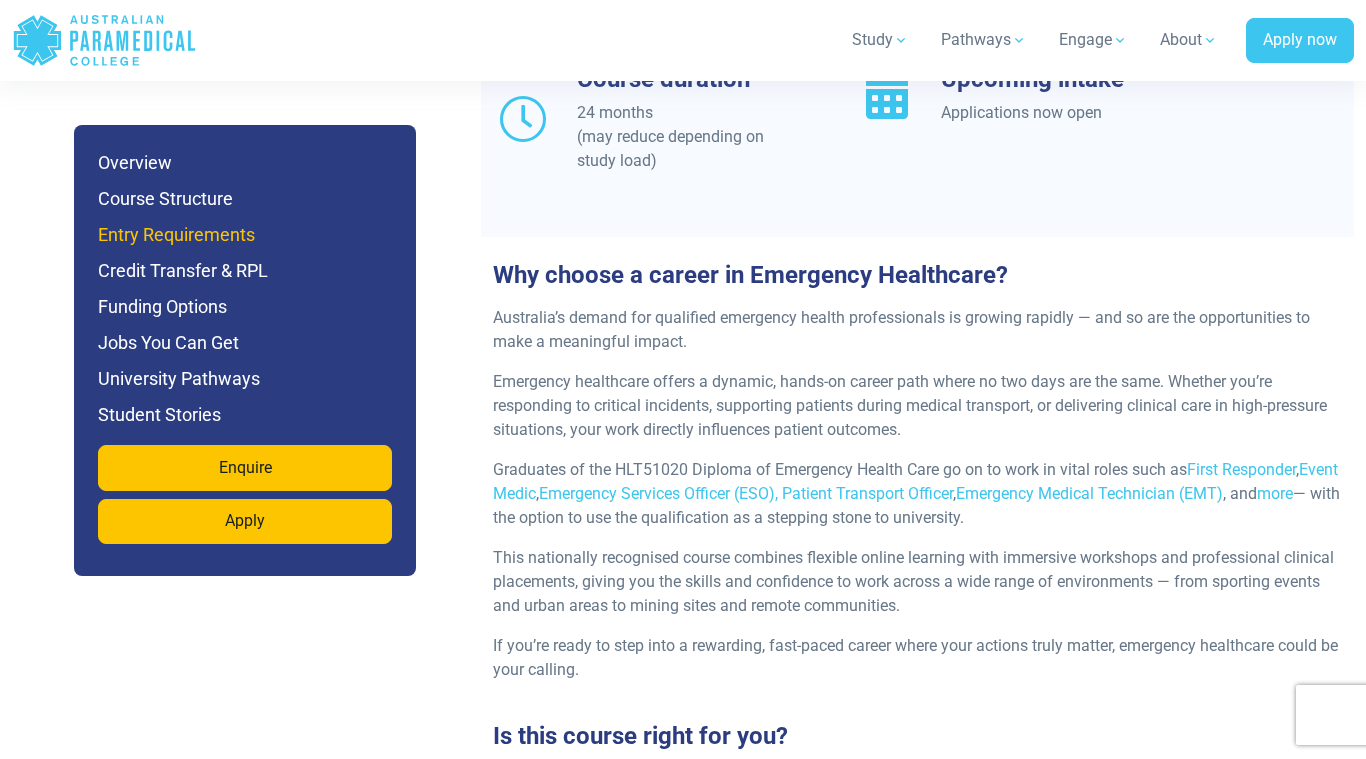 click on "Entry Requirements" at bounding box center [245, 235] 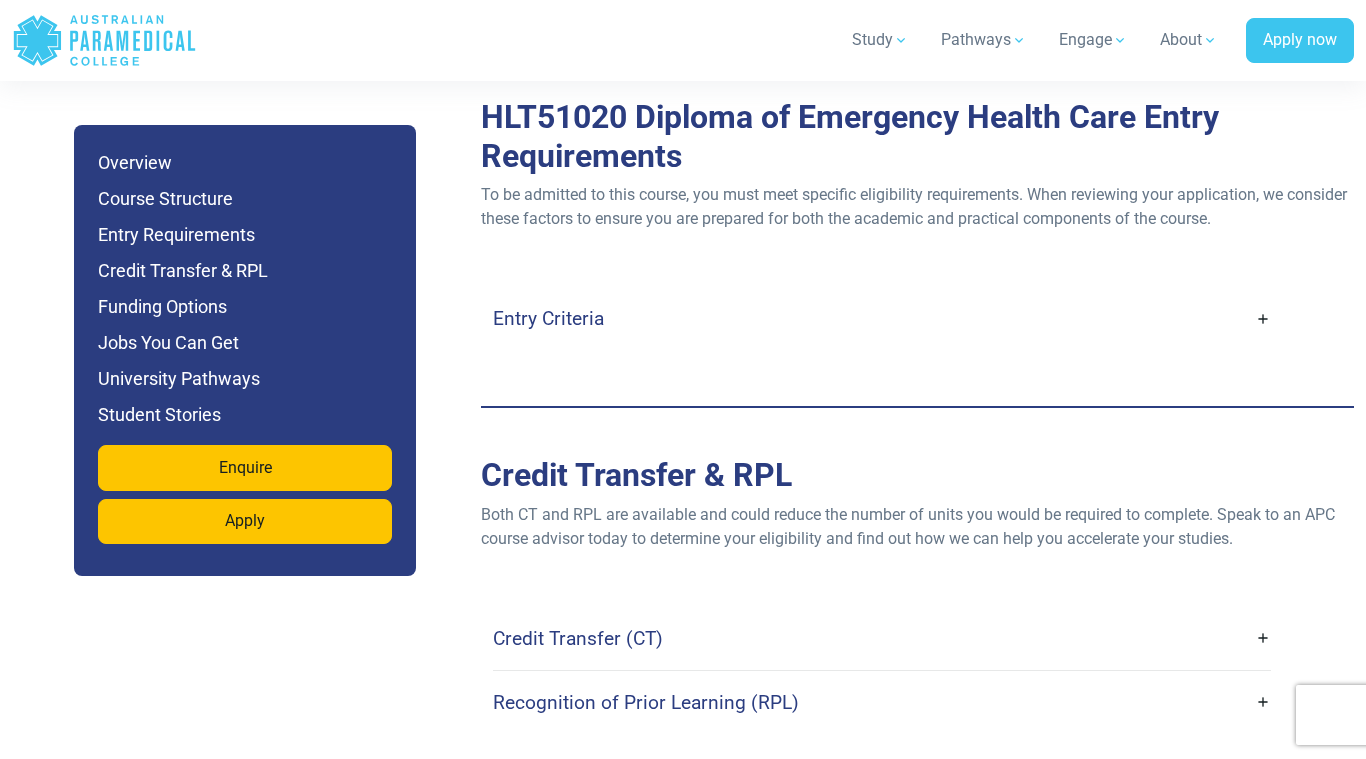 scroll, scrollTop: 5494, scrollLeft: 0, axis: vertical 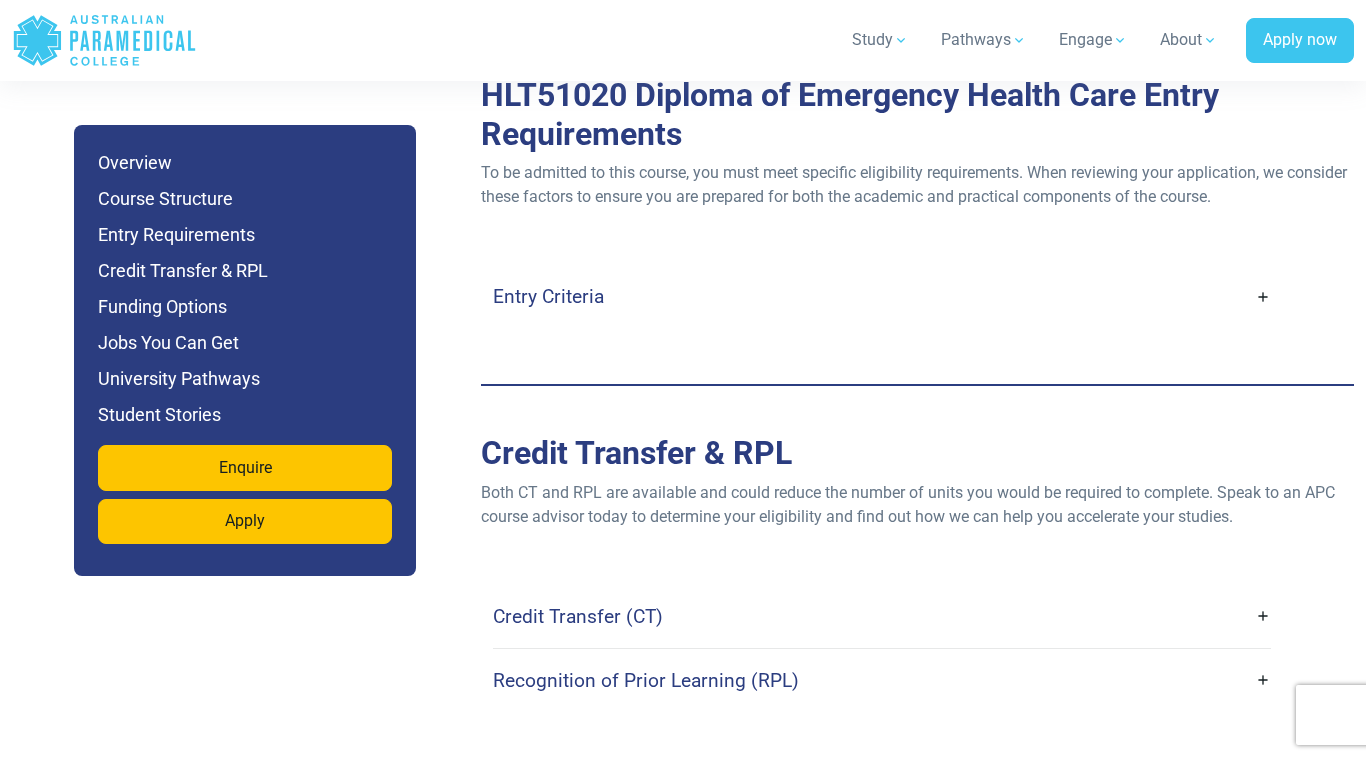 click on "Entry Criteria" at bounding box center (548, 296) 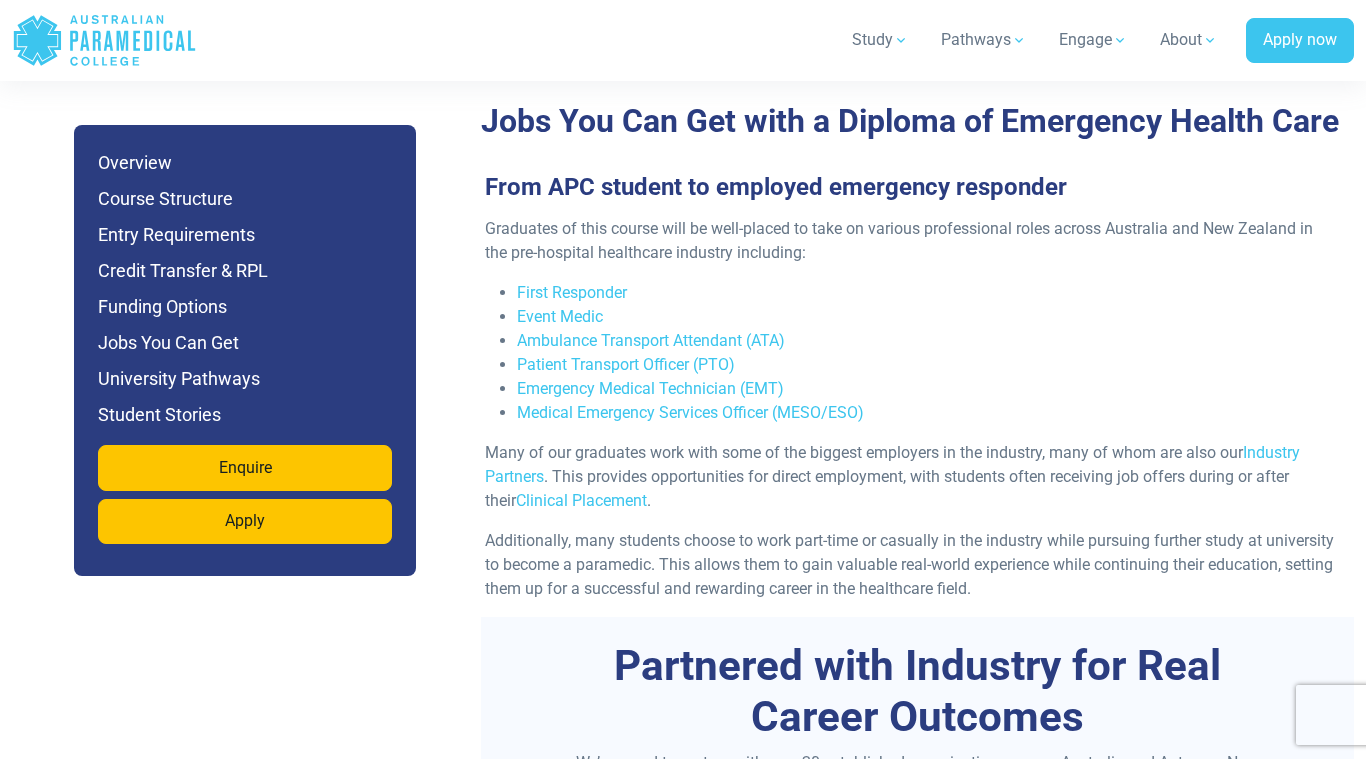 scroll, scrollTop: 7429, scrollLeft: 0, axis: vertical 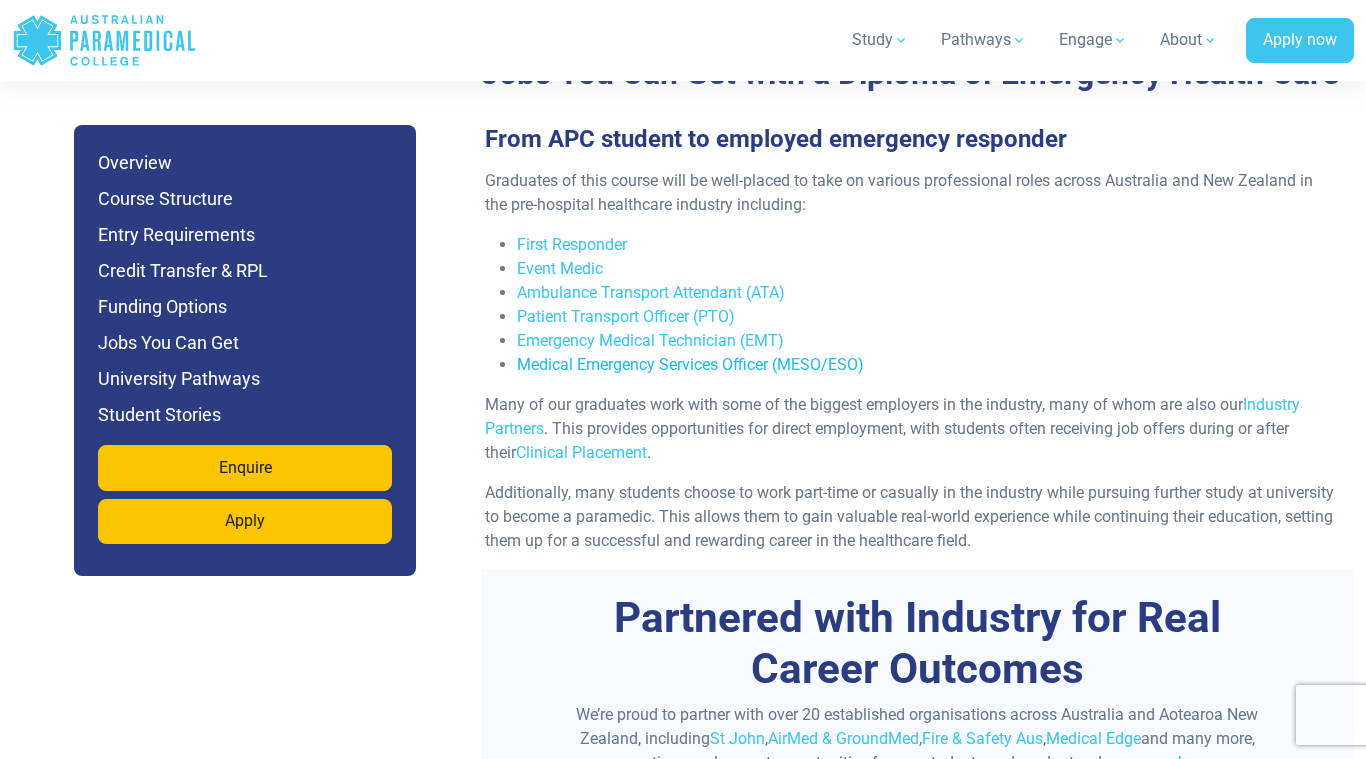 click on "Medical Emergency Services Officer (MESO/ESO)" at bounding box center [690, 364] 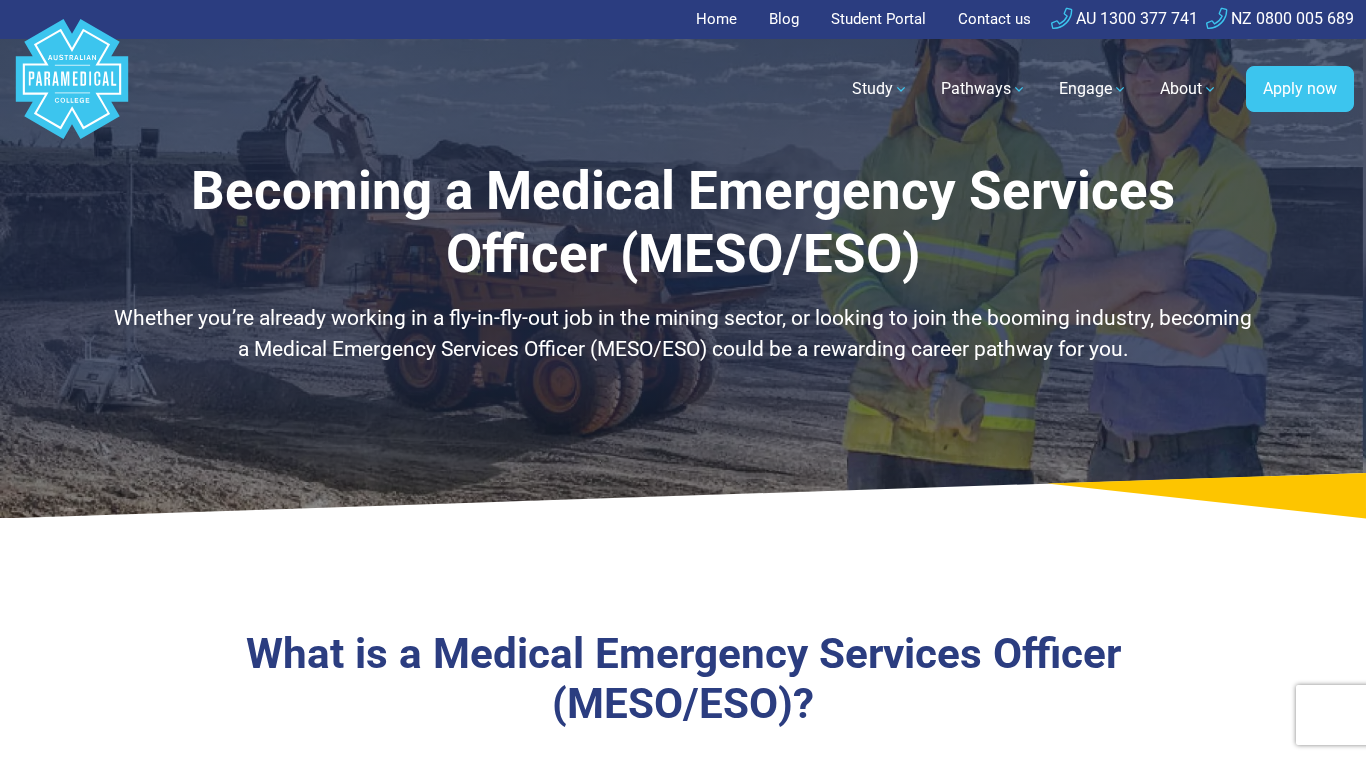 scroll, scrollTop: 0, scrollLeft: 0, axis: both 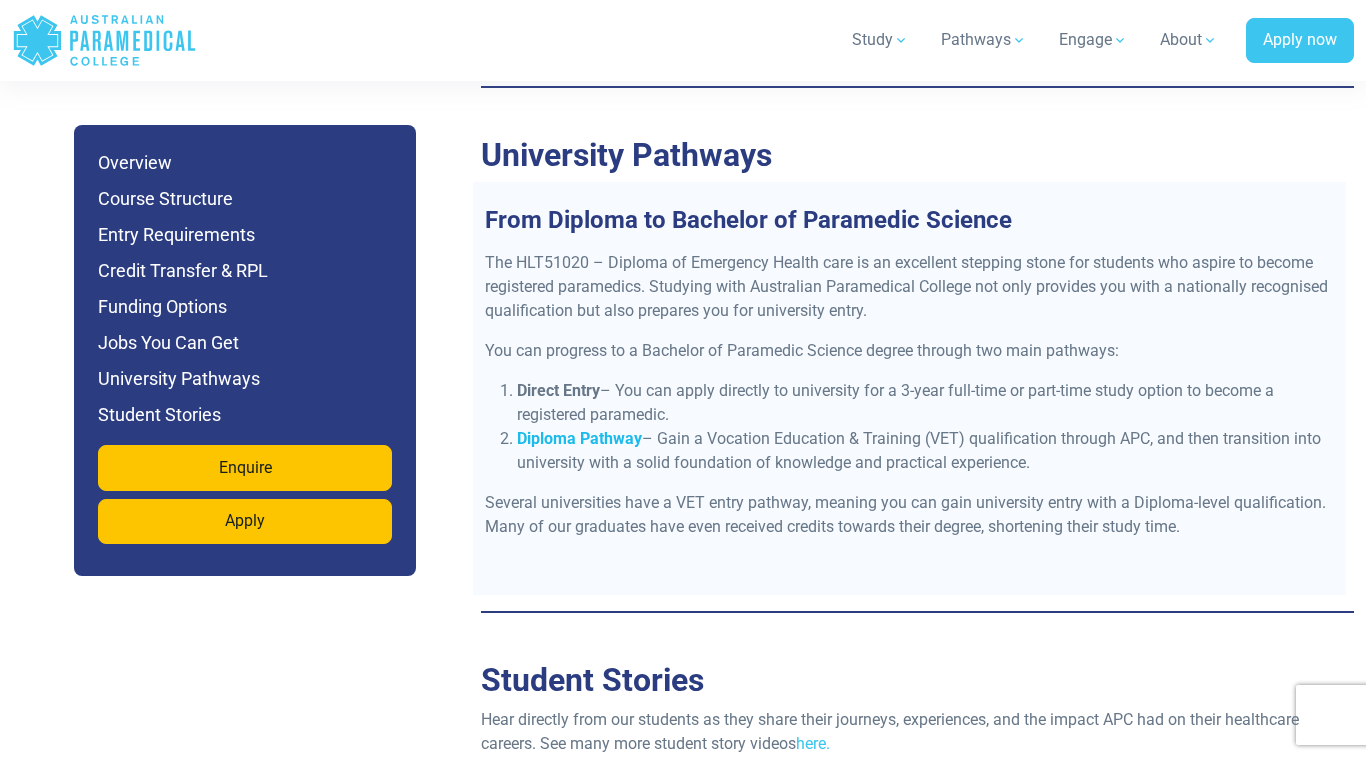 click on "Diploma Pathway" at bounding box center (579, 438) 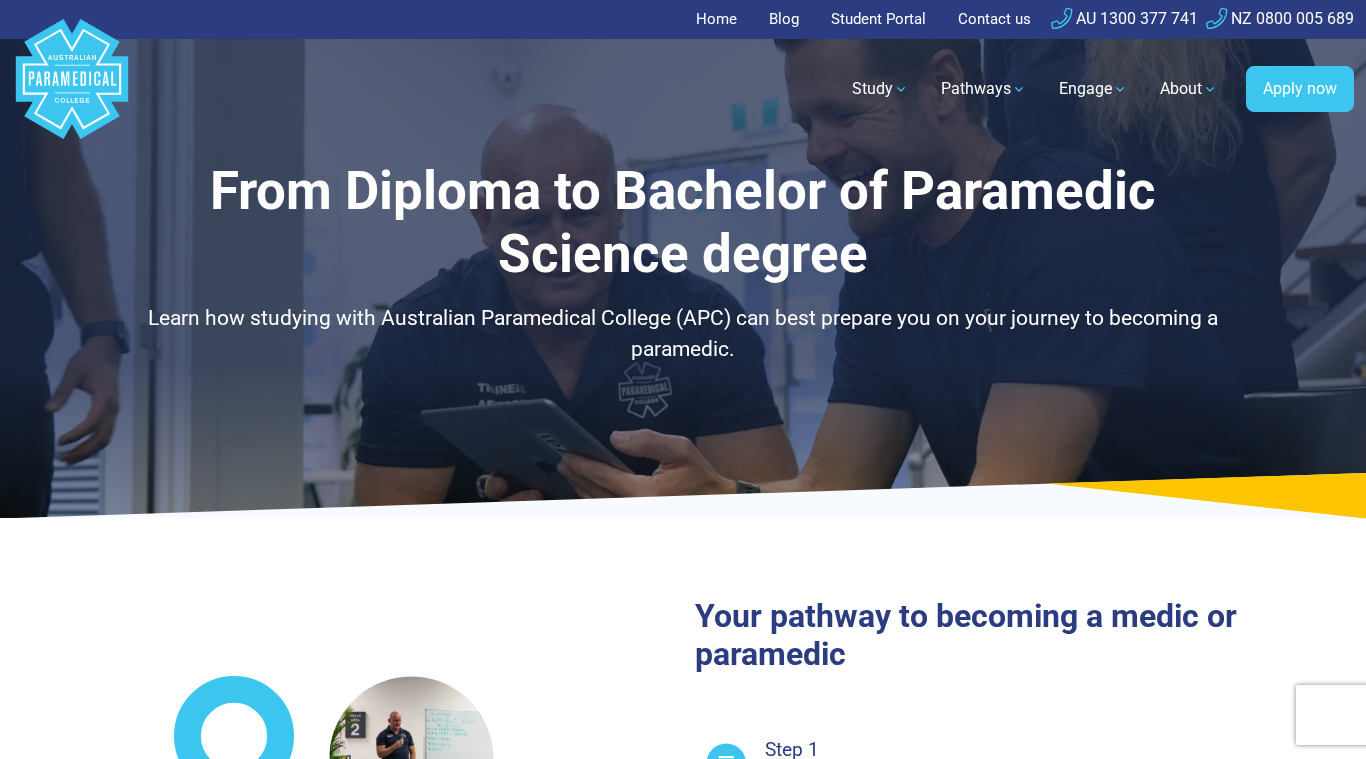 select on "**********" 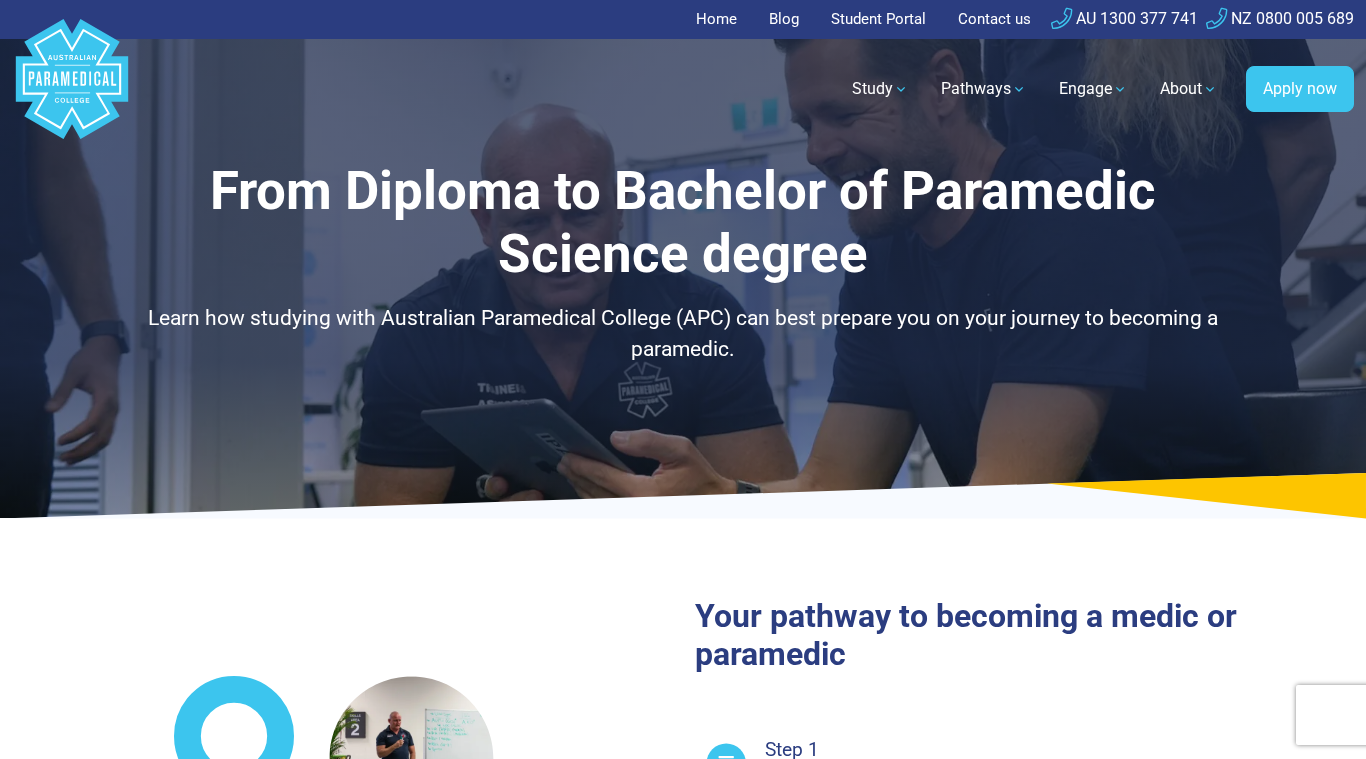 scroll, scrollTop: 0, scrollLeft: 0, axis: both 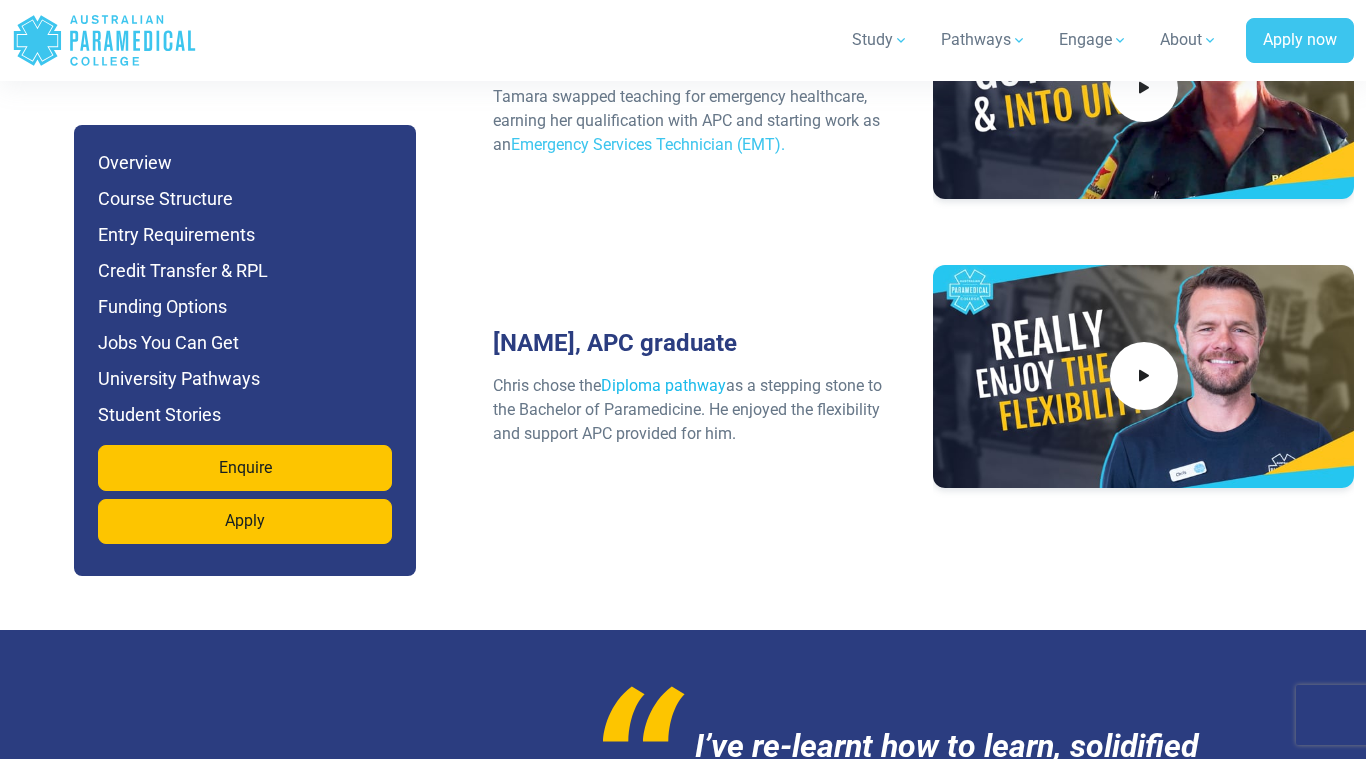 click on "Diploma pathway" at bounding box center [663, 385] 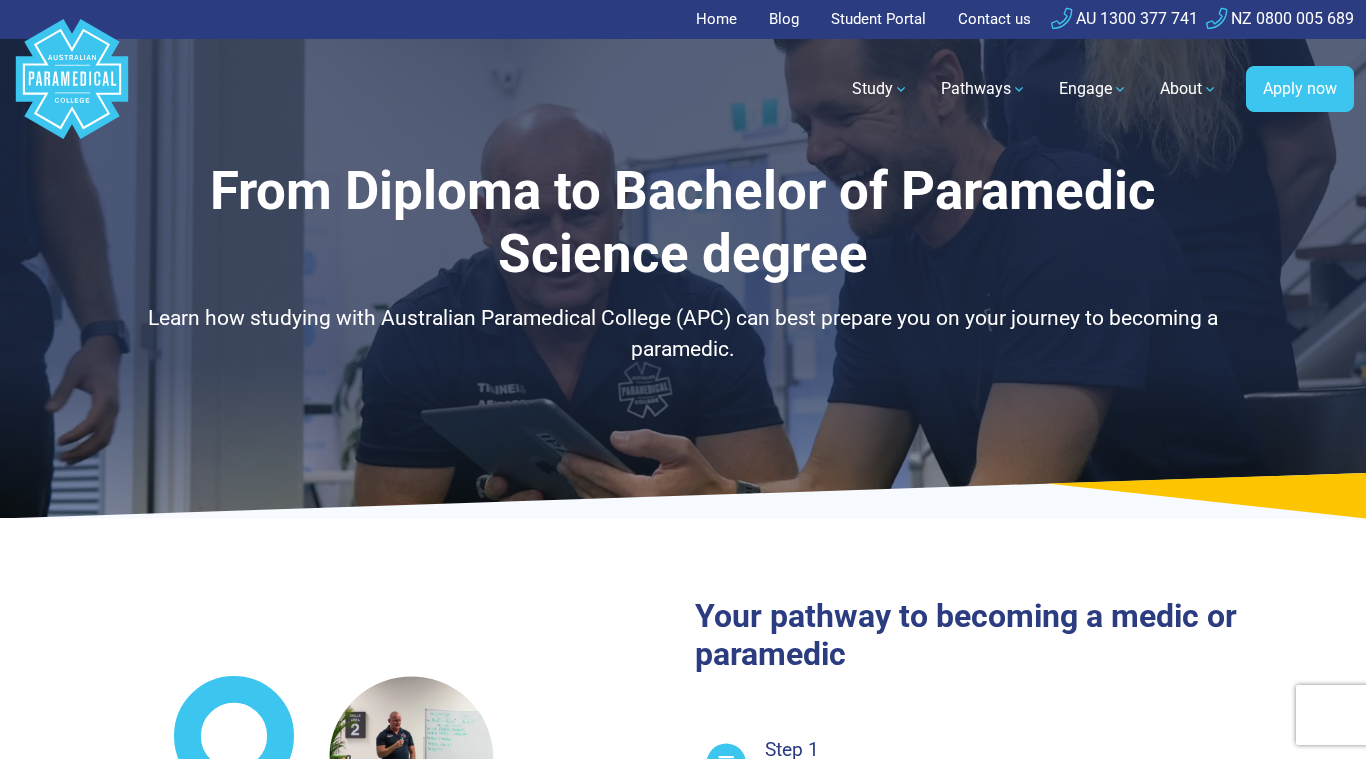 select on "**********" 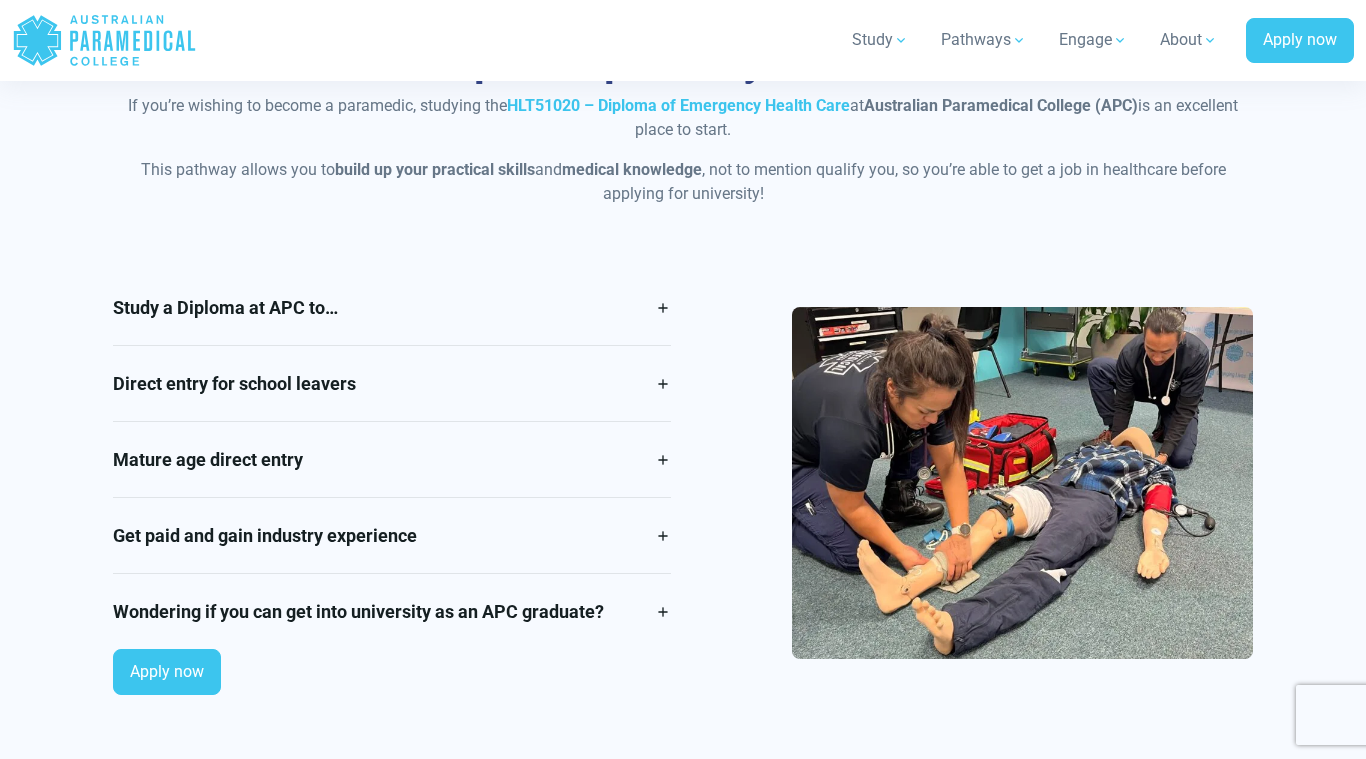 scroll, scrollTop: 1707, scrollLeft: 0, axis: vertical 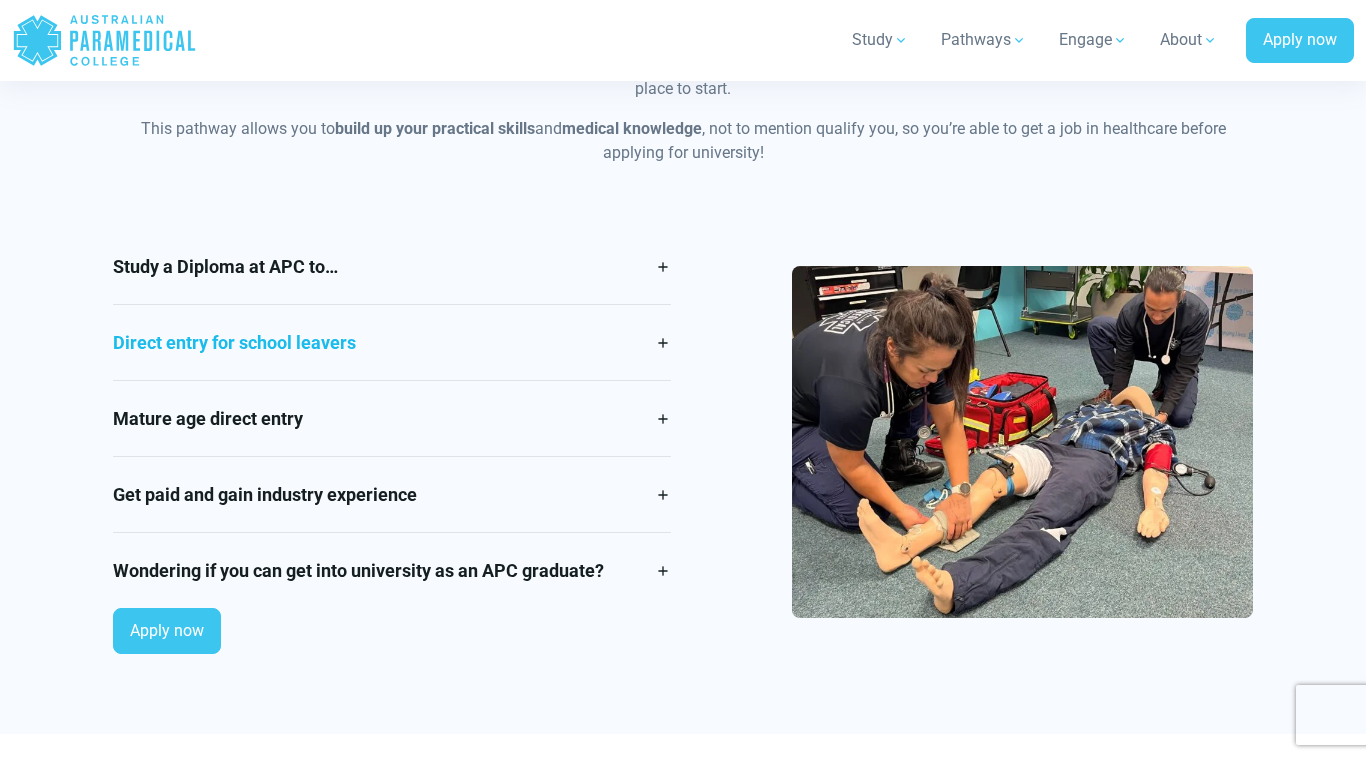 click on "Direct entry for school leavers" at bounding box center (392, 342) 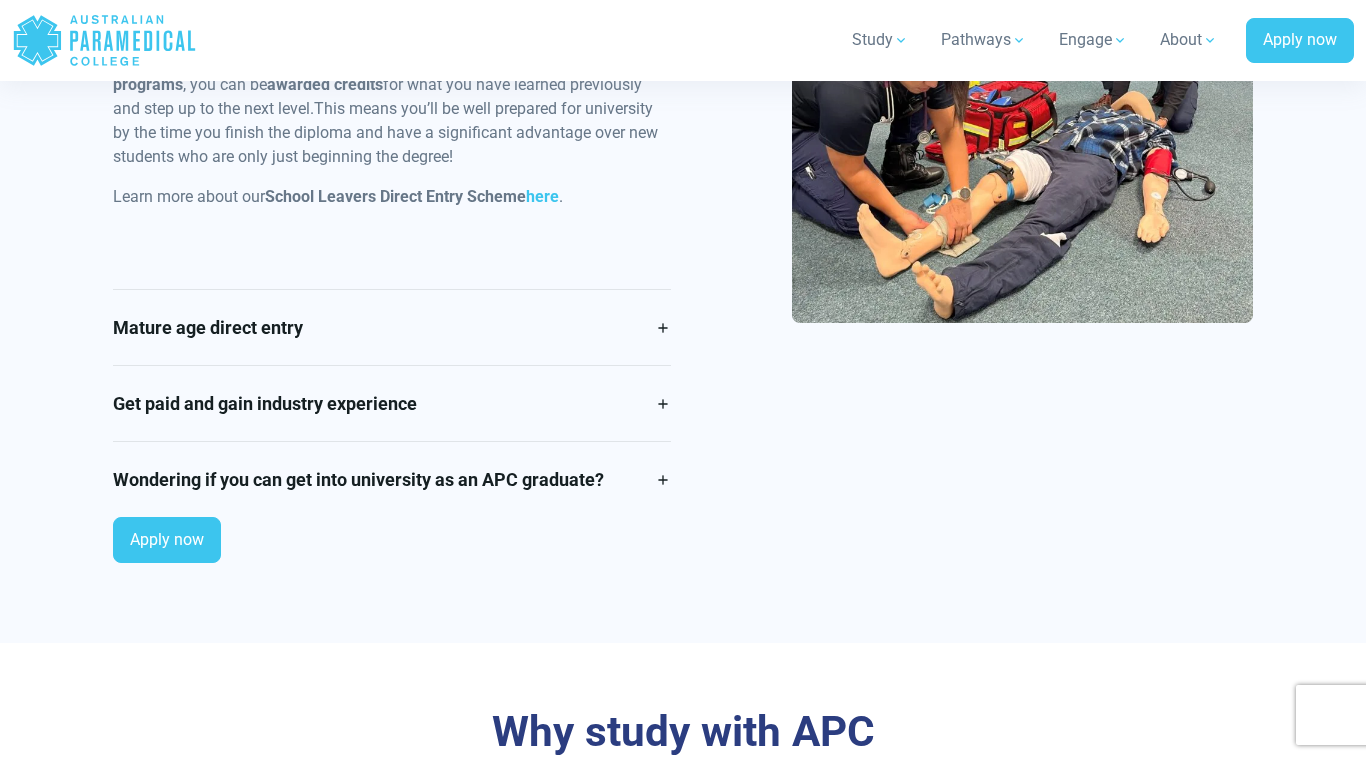scroll, scrollTop: 2241, scrollLeft: 0, axis: vertical 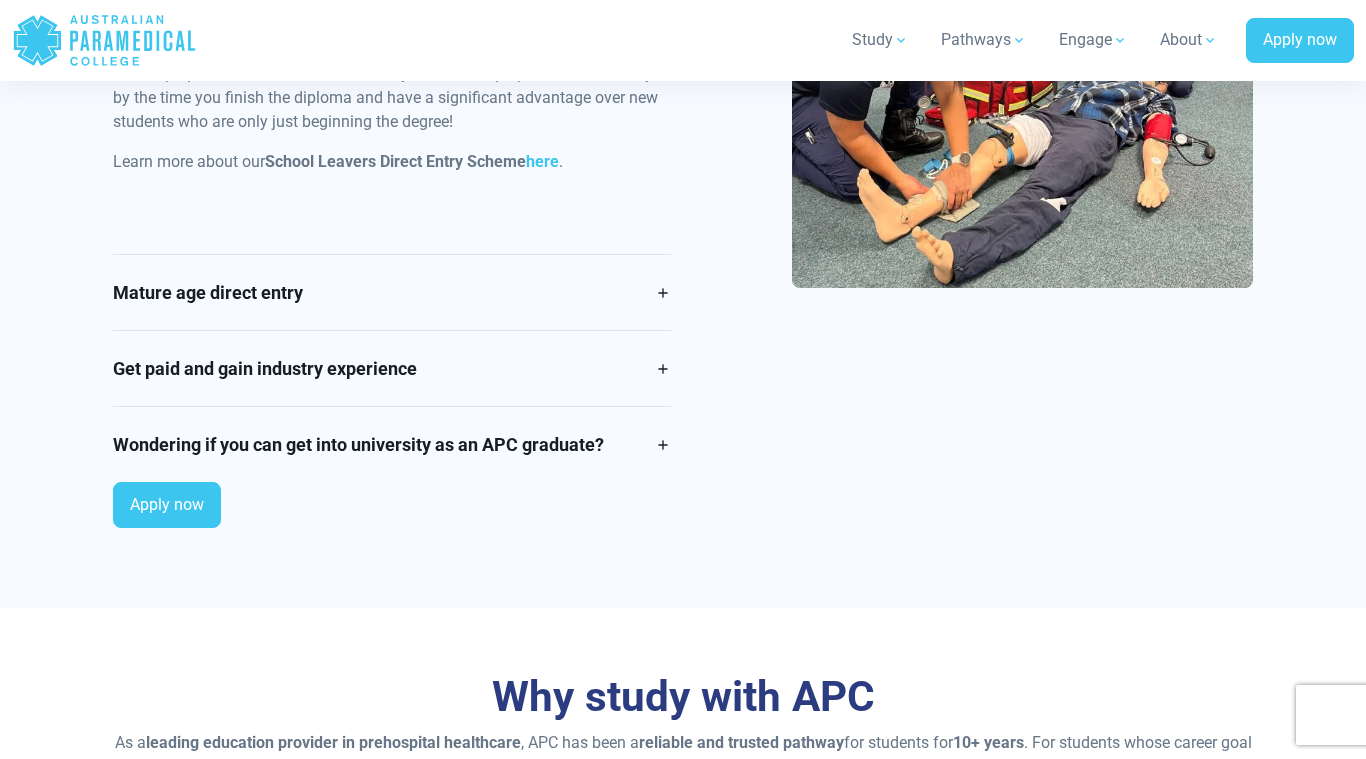 click on "Wondering if you can get into university as an APC graduate?" at bounding box center [392, 444] 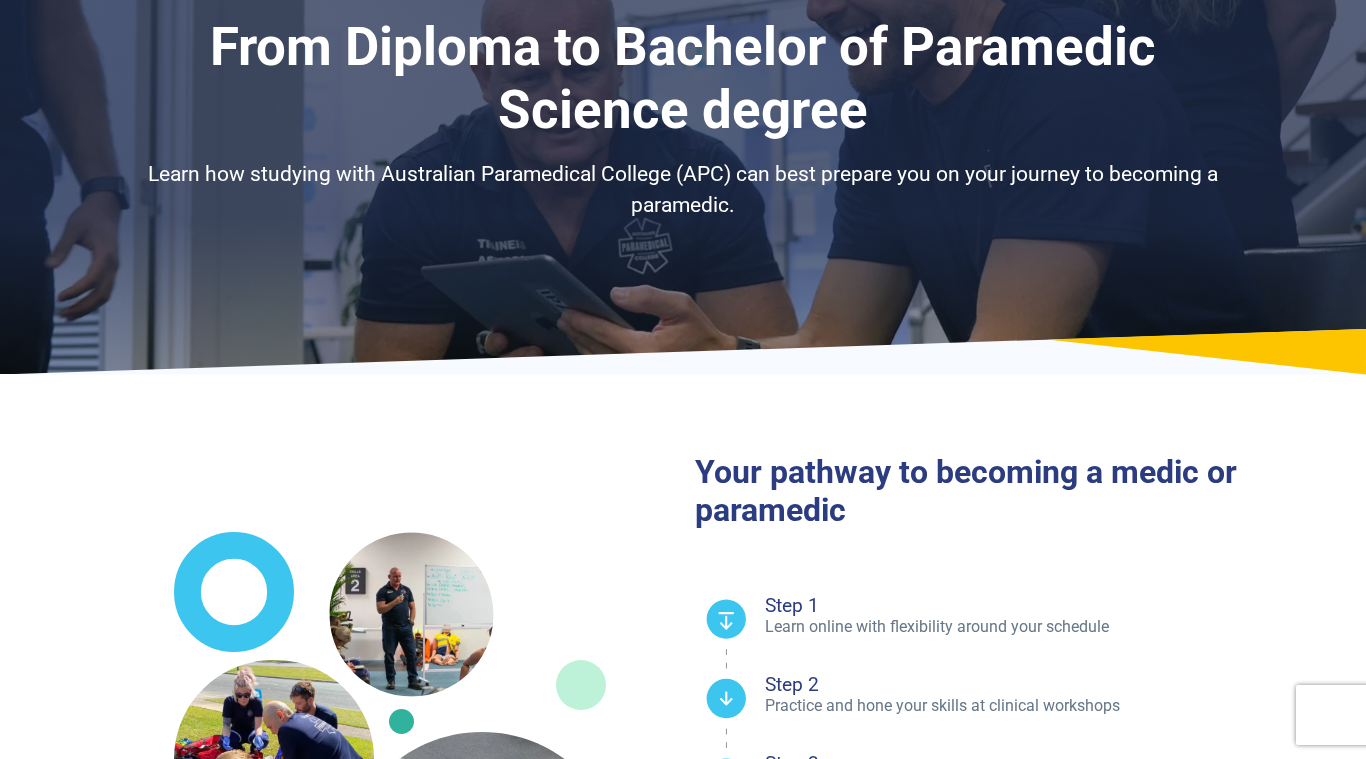 scroll, scrollTop: 0, scrollLeft: 0, axis: both 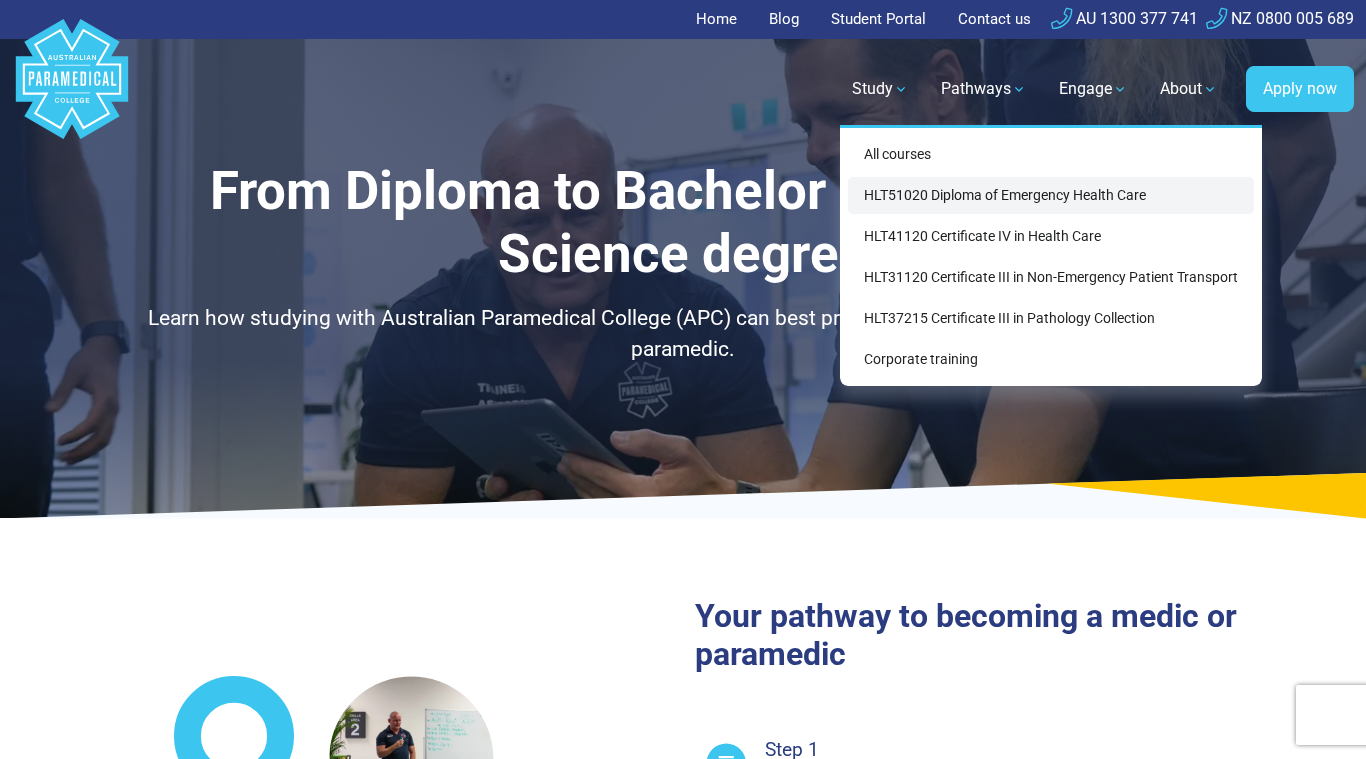 click on "HLT51020 Diploma of Emergency Health Care" at bounding box center [1051, 195] 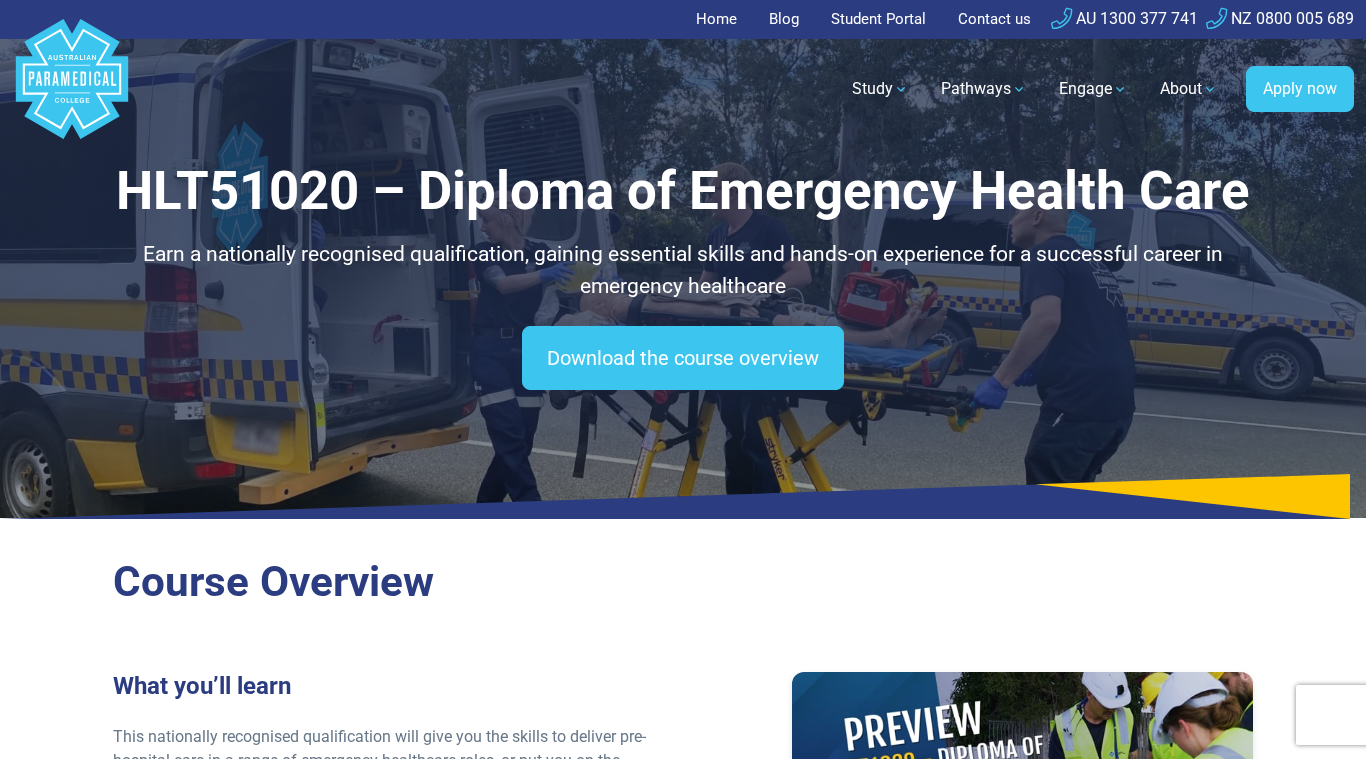 scroll, scrollTop: 0, scrollLeft: 0, axis: both 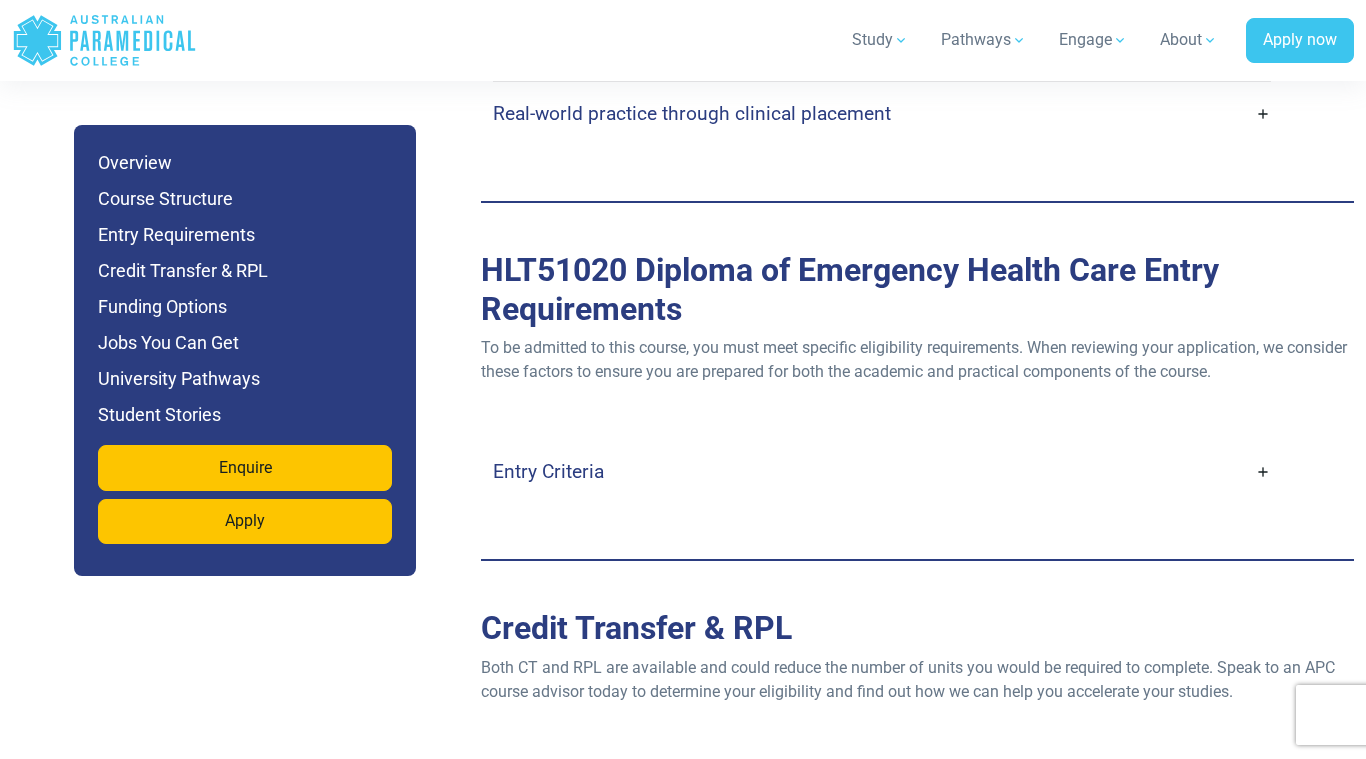 click on "Entry Criteria" at bounding box center [548, 471] 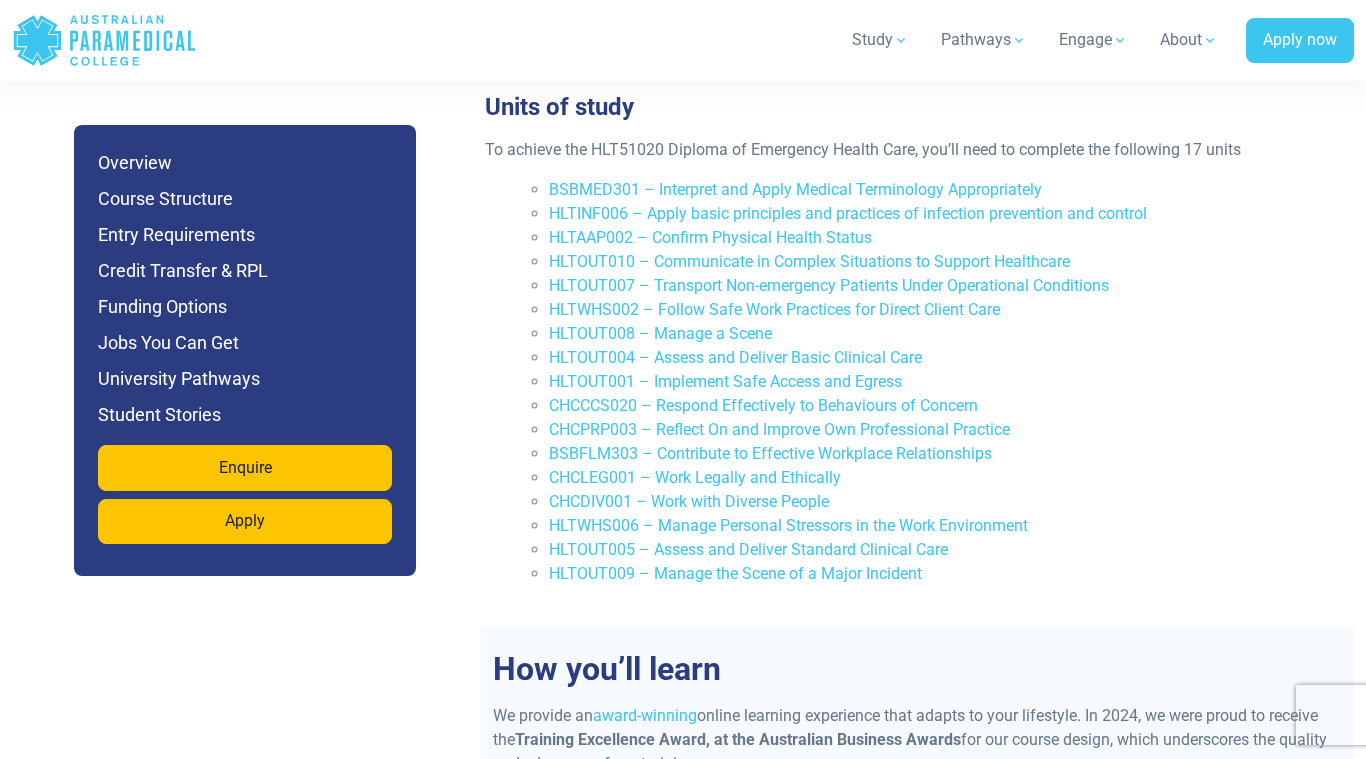 scroll, scrollTop: 4332, scrollLeft: 0, axis: vertical 